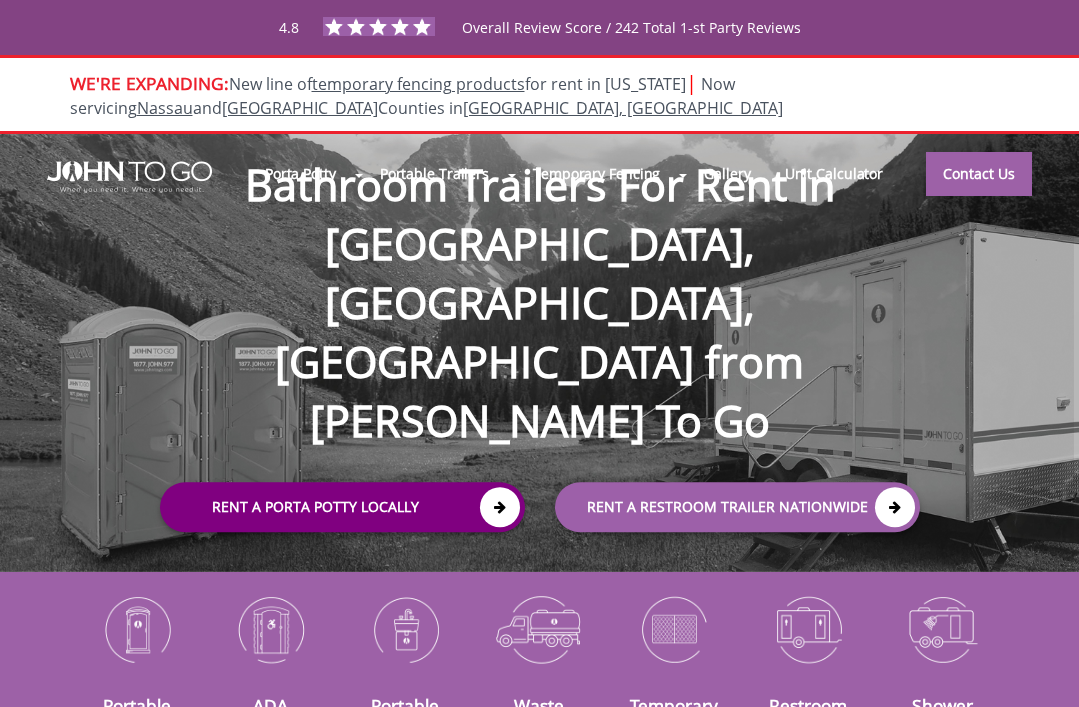 scroll, scrollTop: 0, scrollLeft: 0, axis: both 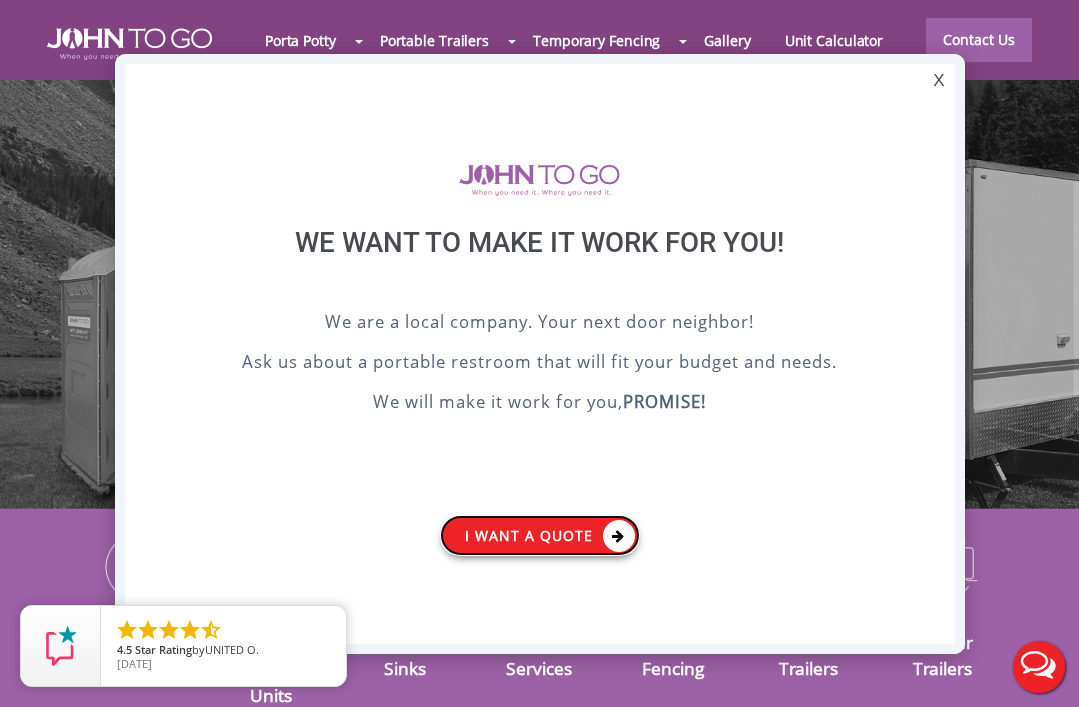 click on "I want a Quote" at bounding box center (540, 535) 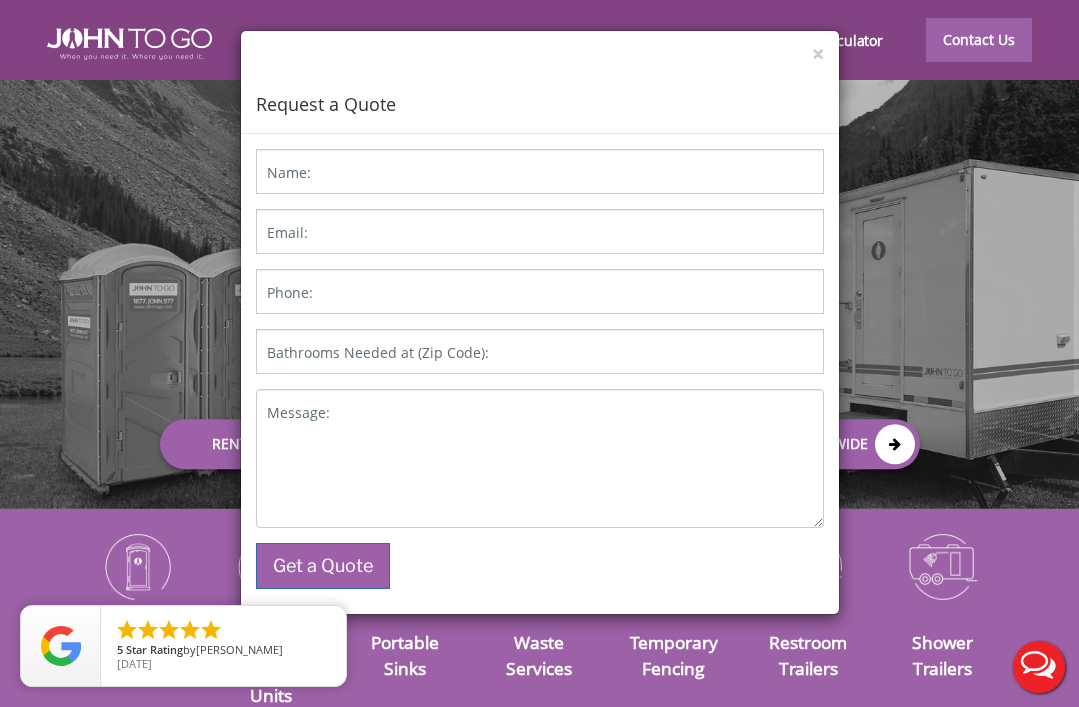 click on "×
Request a Quote" at bounding box center [540, 82] 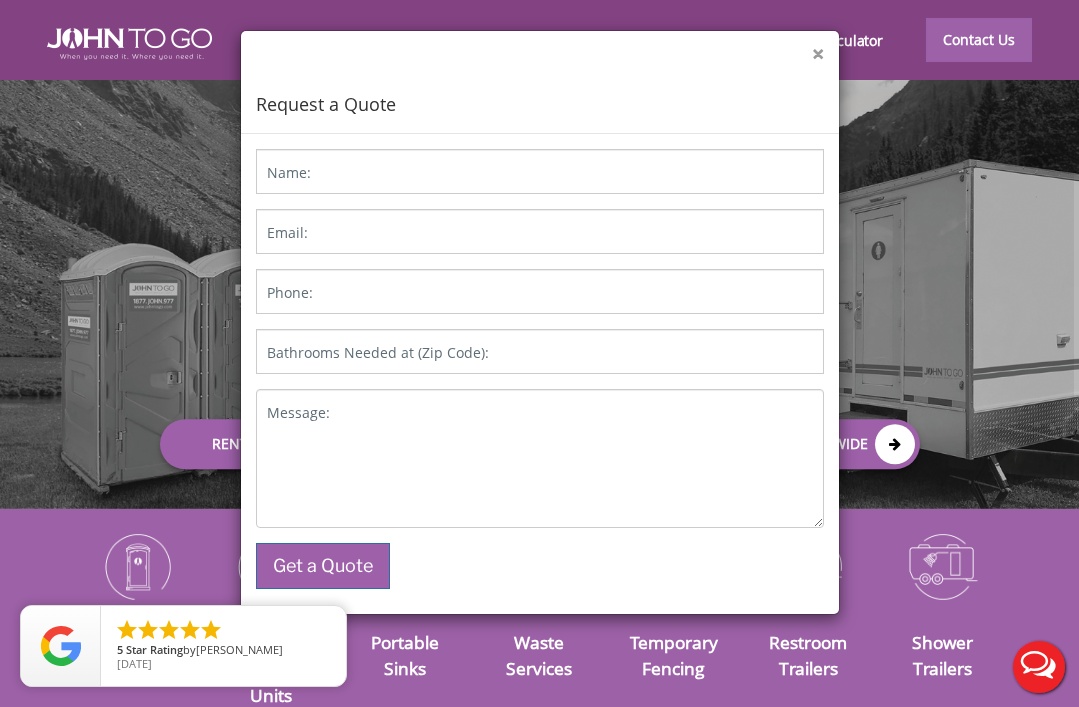 click on "×" at bounding box center [818, 54] 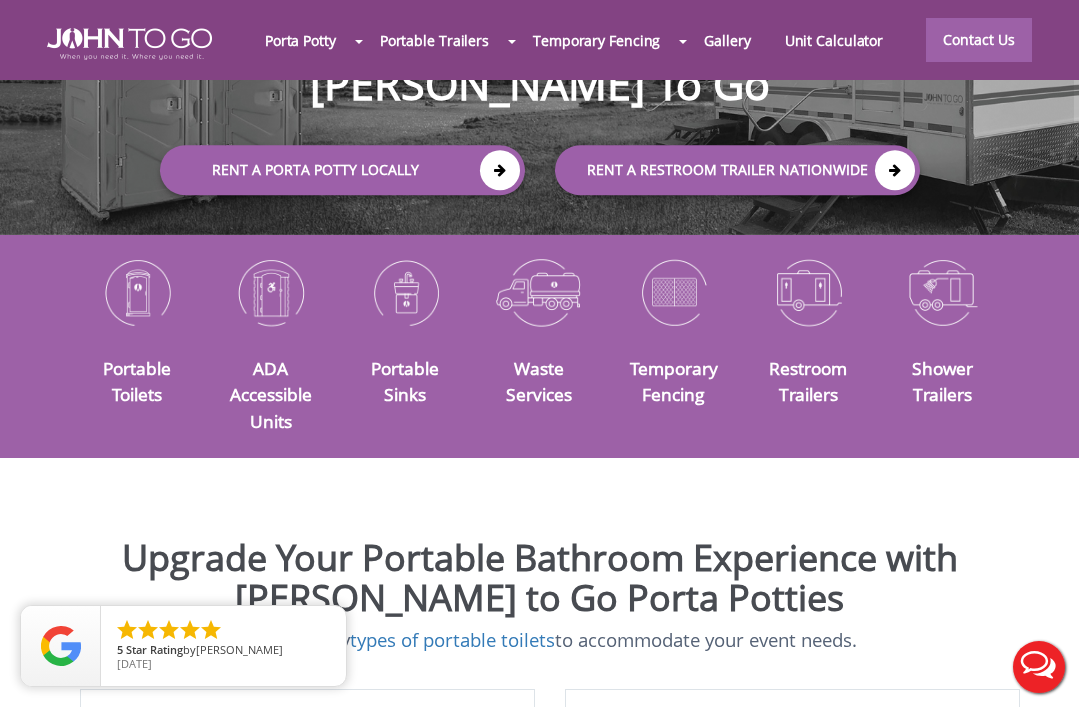 scroll, scrollTop: 482, scrollLeft: 0, axis: vertical 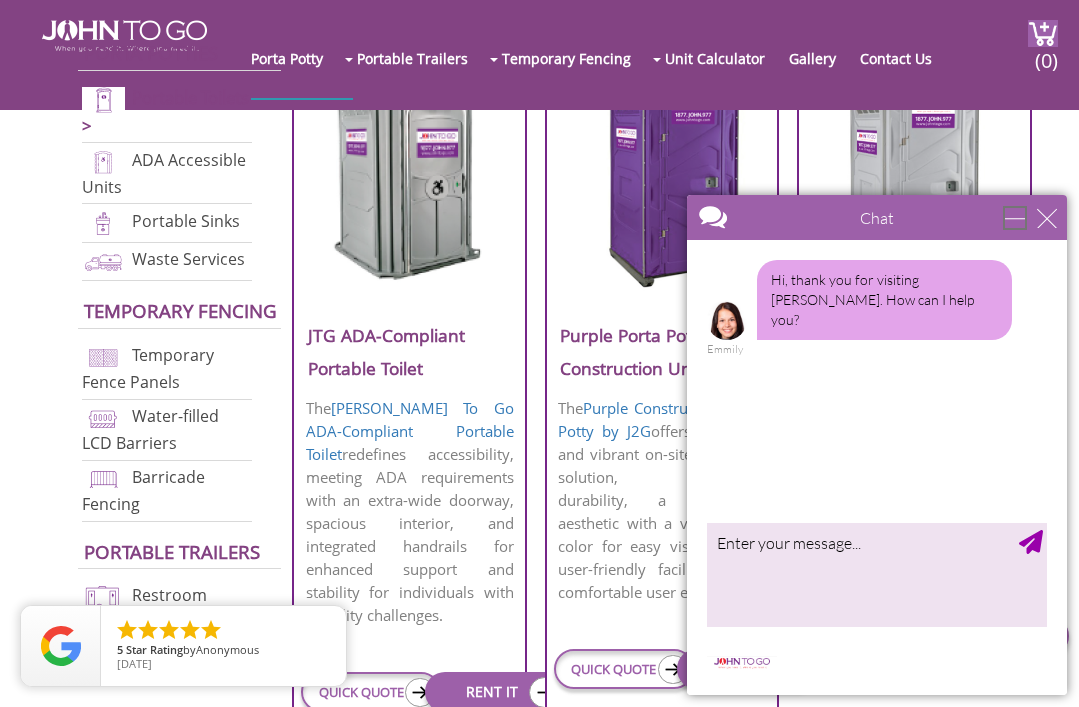 click at bounding box center (1015, 218) 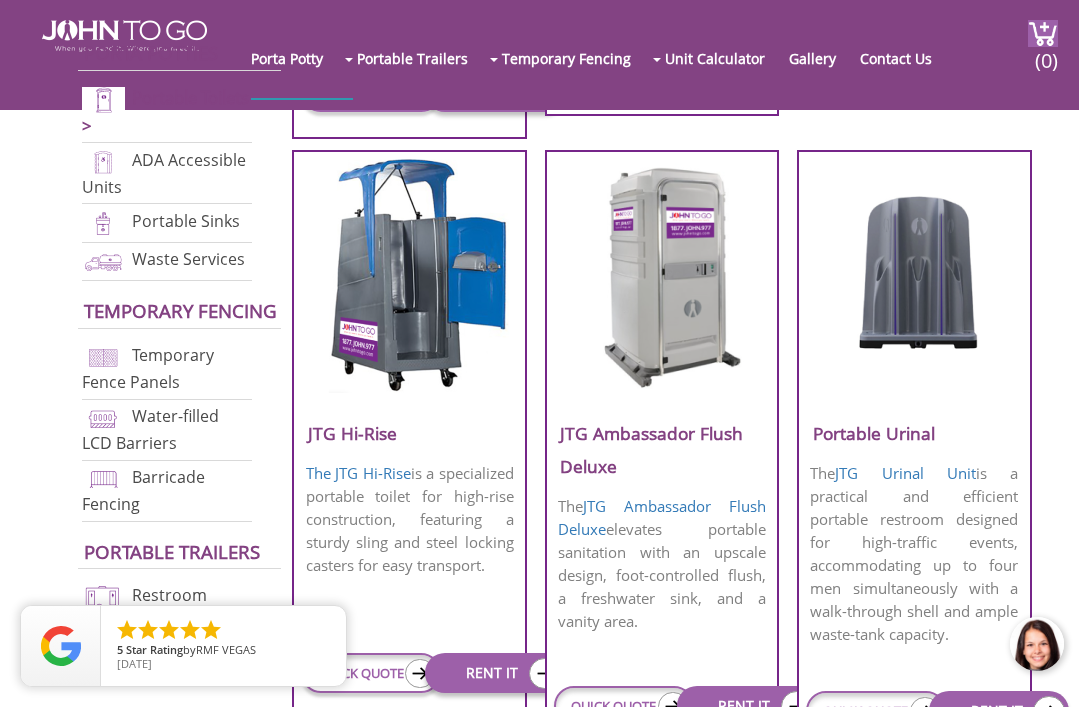 scroll, scrollTop: 1424, scrollLeft: 0, axis: vertical 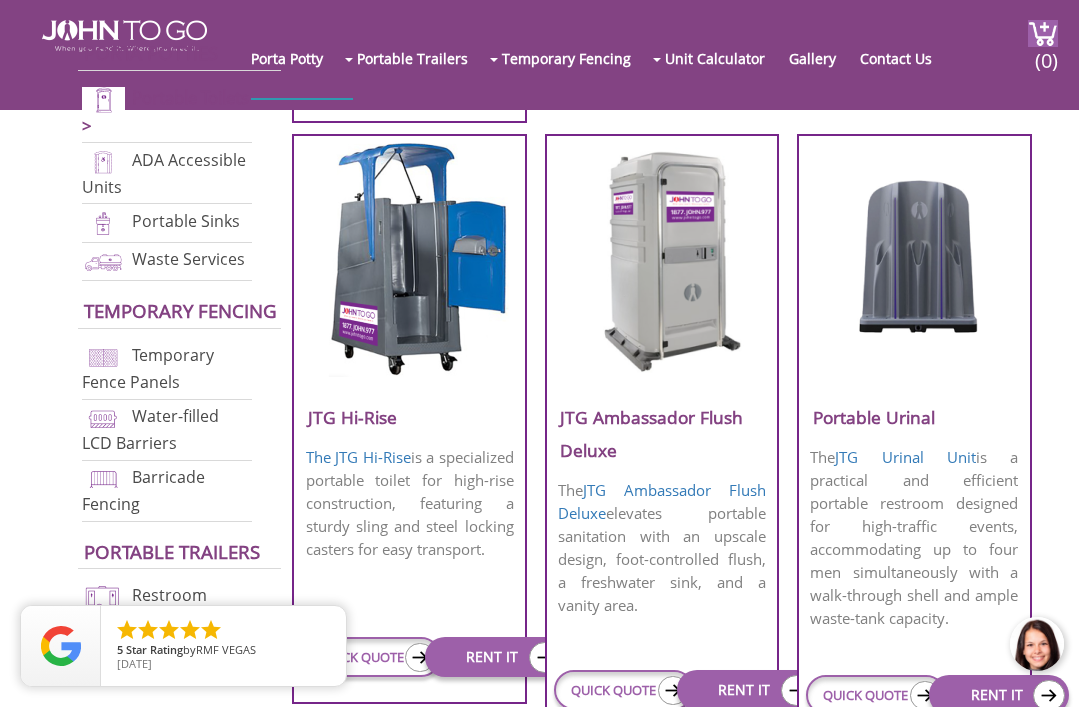 click at bounding box center [661, 258] 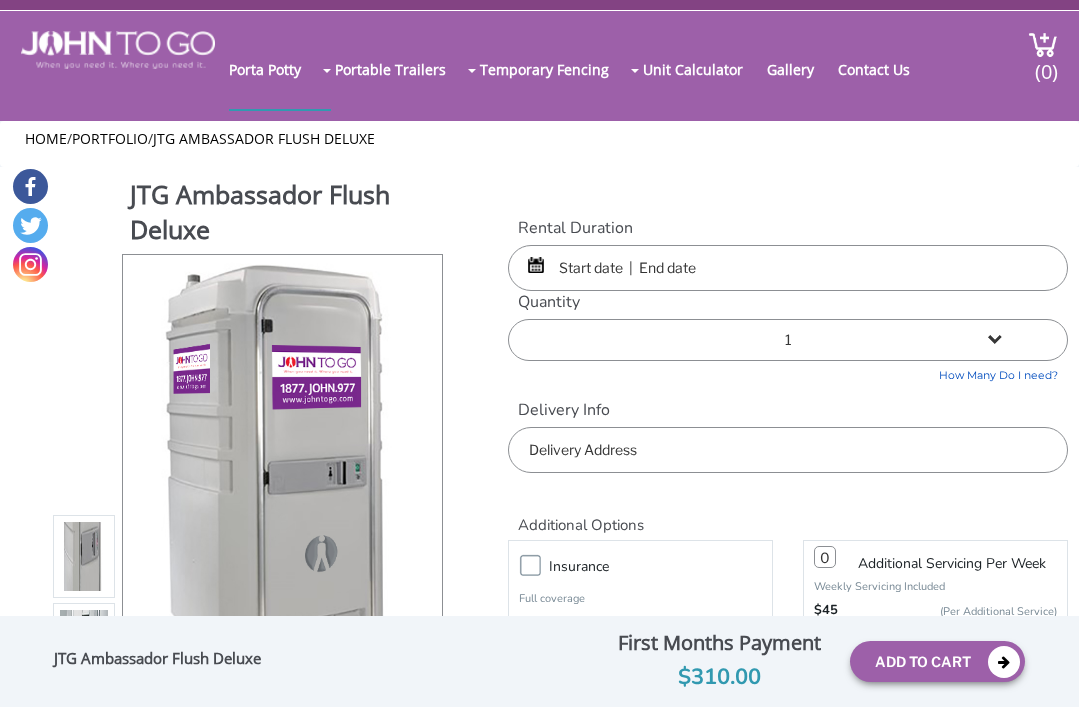 scroll, scrollTop: 0, scrollLeft: 0, axis: both 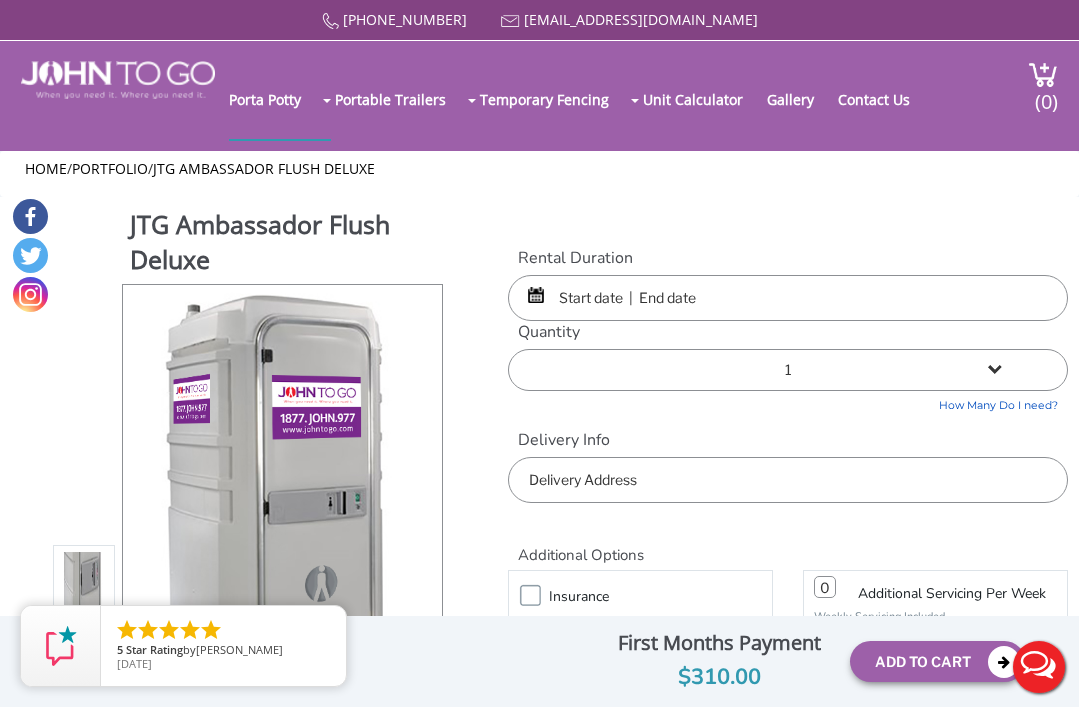 click at bounding box center [788, 298] 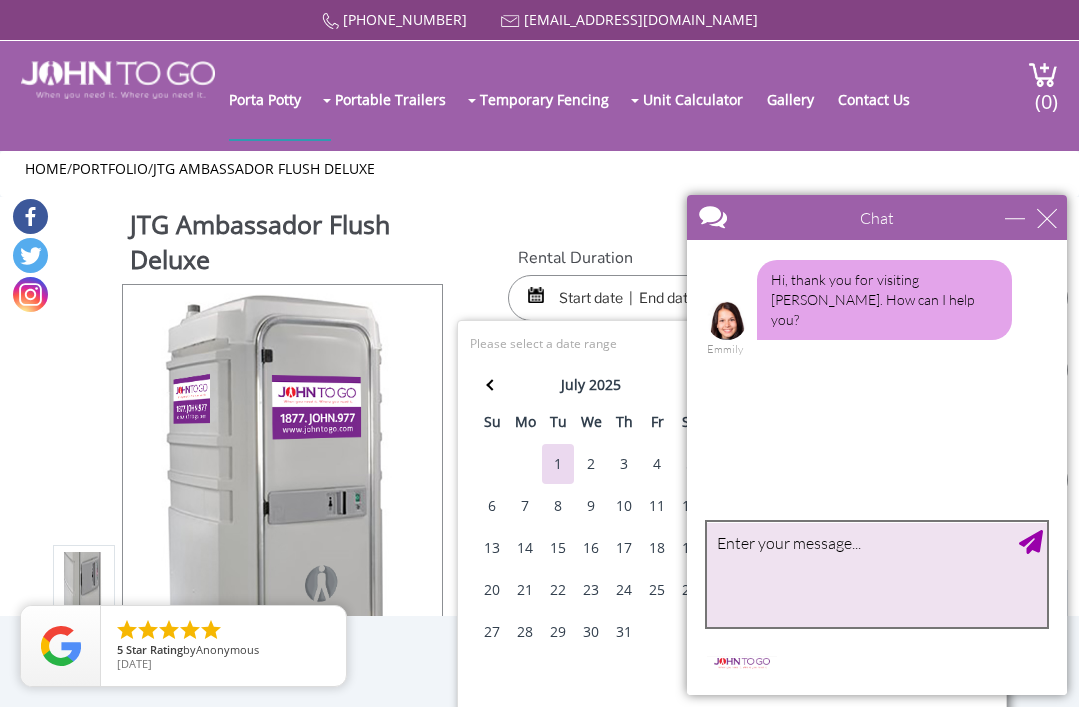 click at bounding box center (877, 574) 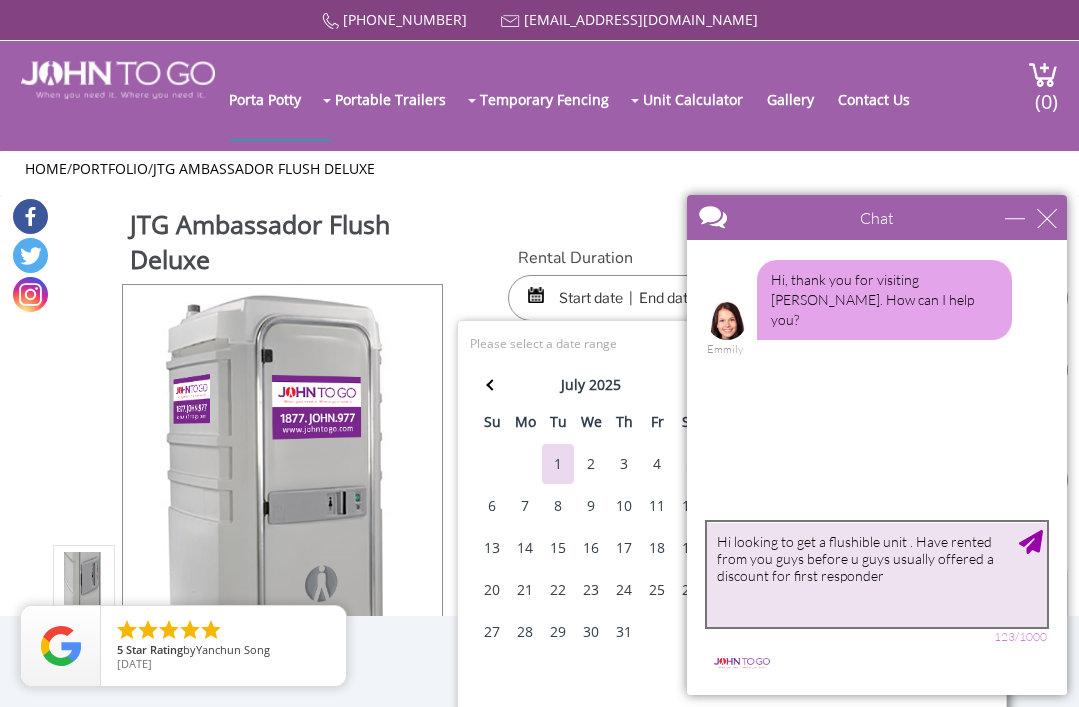 type on "Hi looking to get a flushible unit . Have rented from you guys before u guys usually offered a discount for first responders" 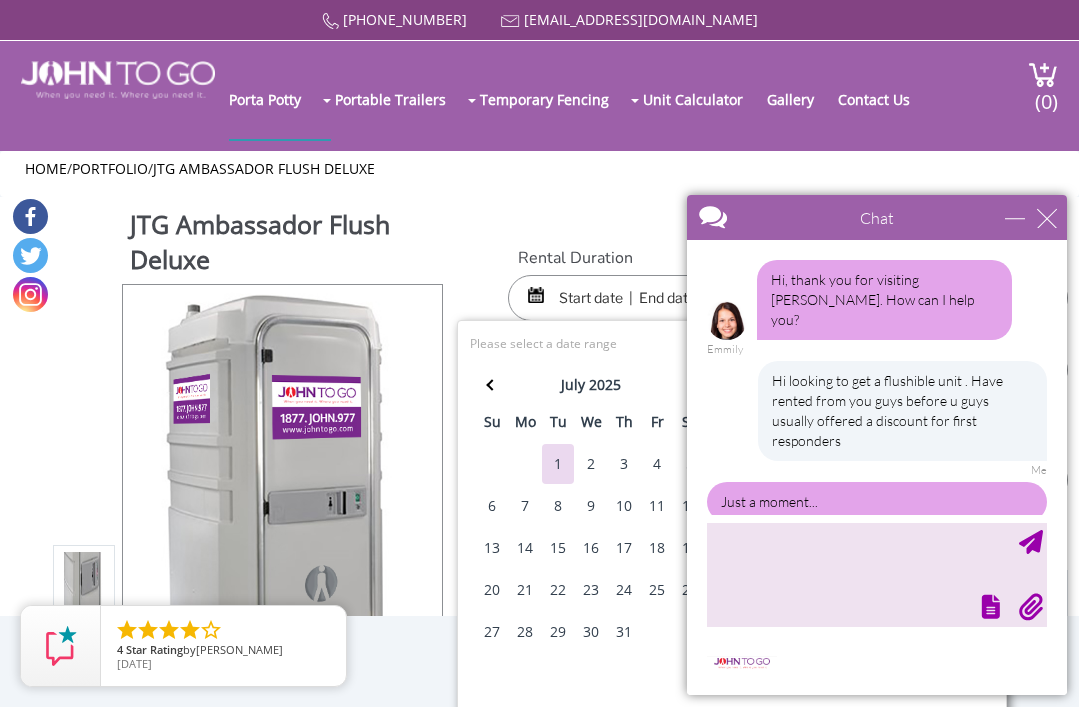 click on "JTG Ambassador Flush Deluxe
View feature & specs
Download Pdf
Product PDF
Addon PDF
Colors may vary
Rental Duration
Quantity
1
2 (5% discount)
3 (8% discount)" at bounding box center [539, 513] 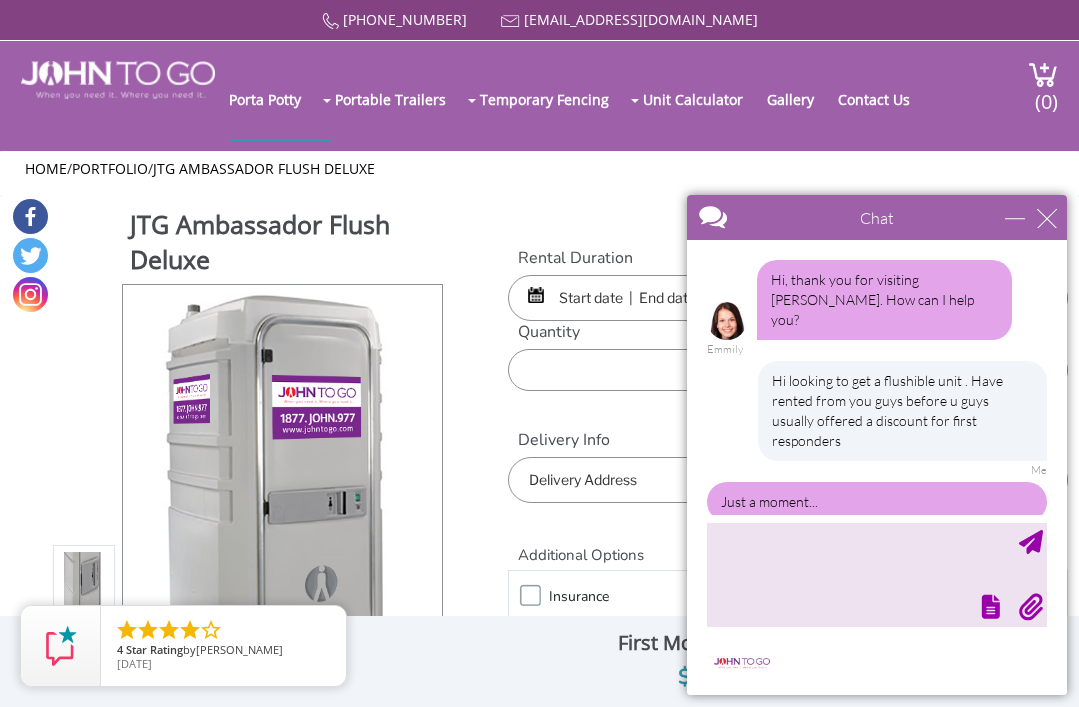 click on "JTG Ambassador Flush Deluxe
View feature & specs
Download Pdf
Product PDF
Addon PDF
Colors may vary
Rental Duration
Quantity
1
2 (5% discount)
3 (8% discount)" at bounding box center [539, 513] 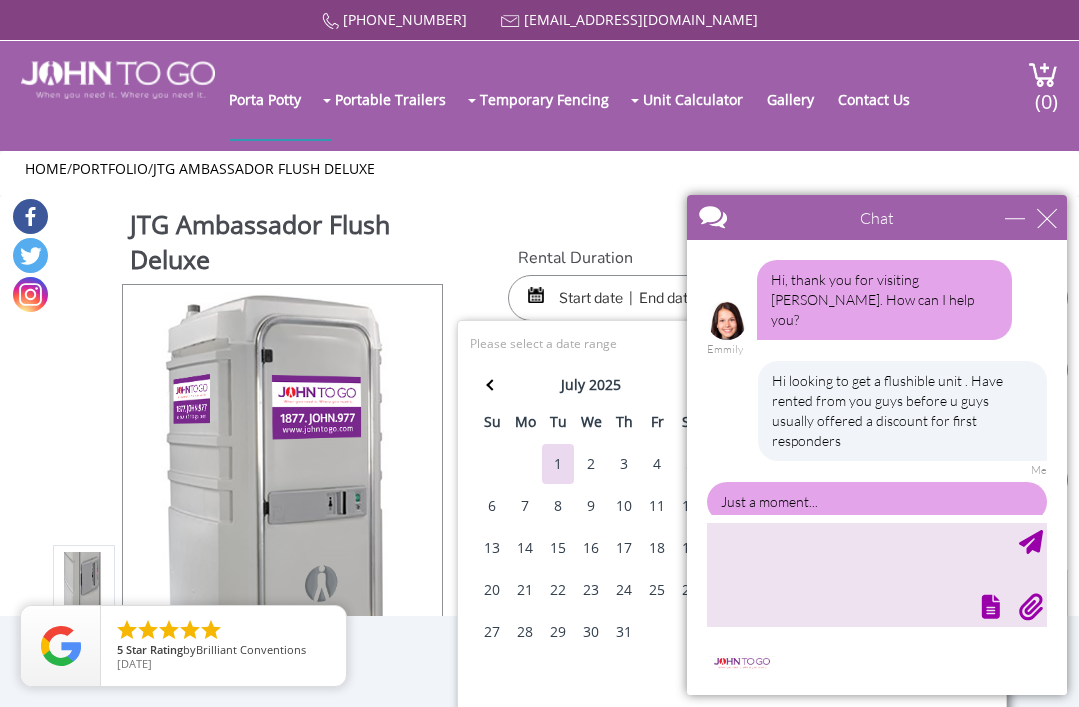 scroll, scrollTop: 42, scrollLeft: 0, axis: vertical 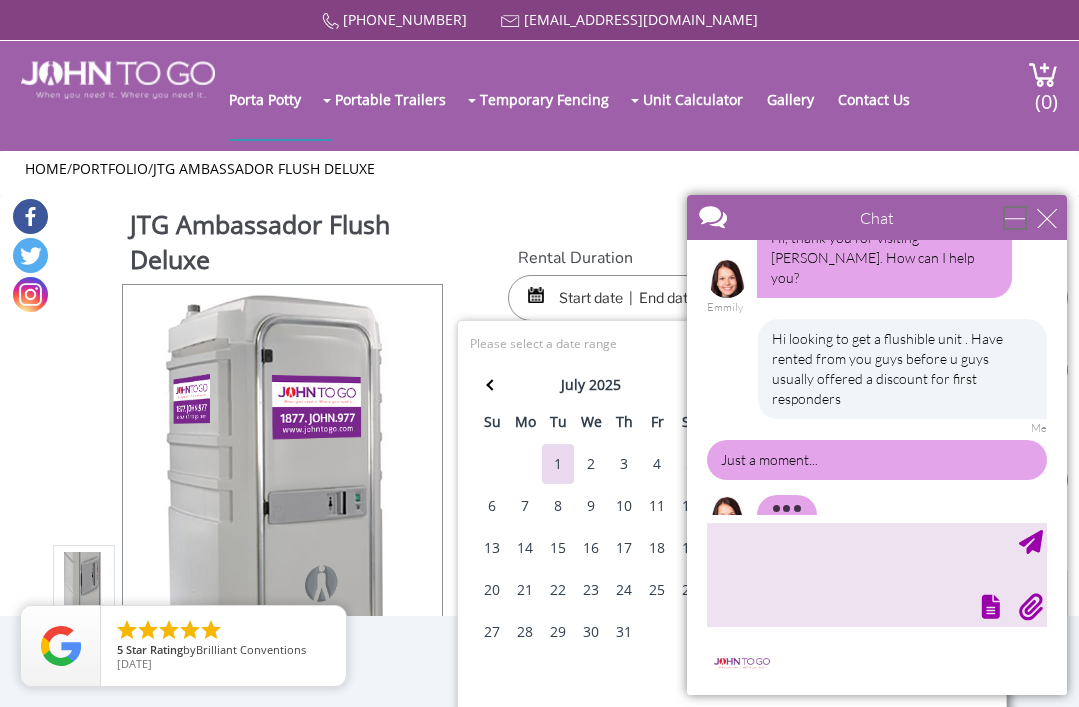 click at bounding box center (1015, 218) 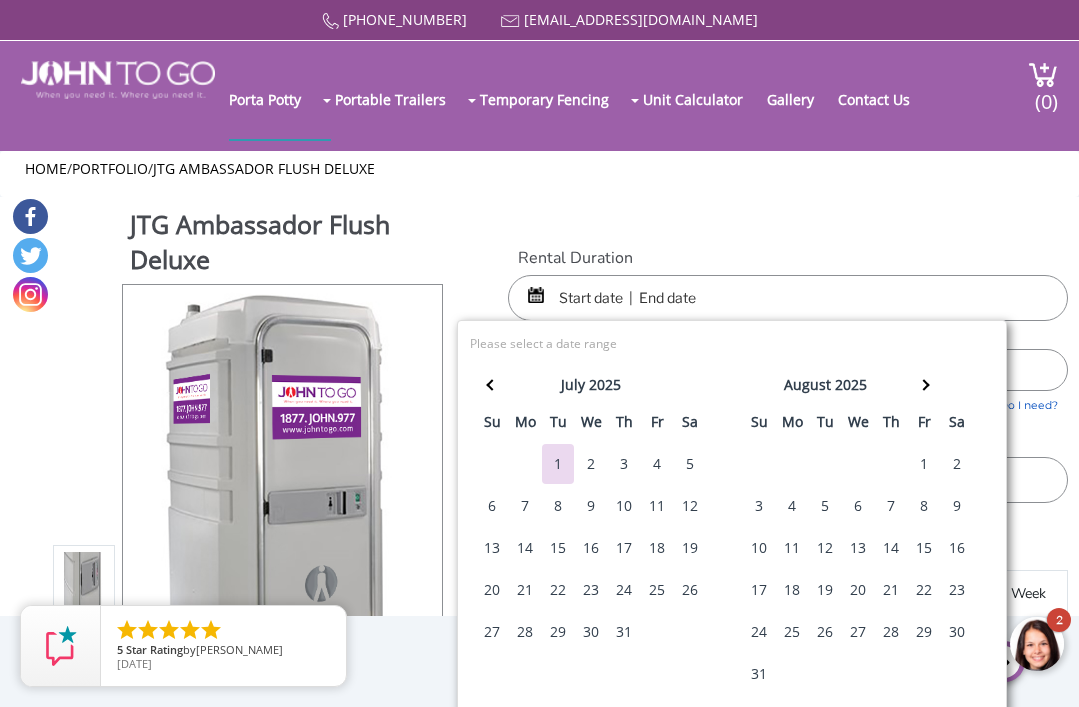 click on "18" at bounding box center [657, 548] 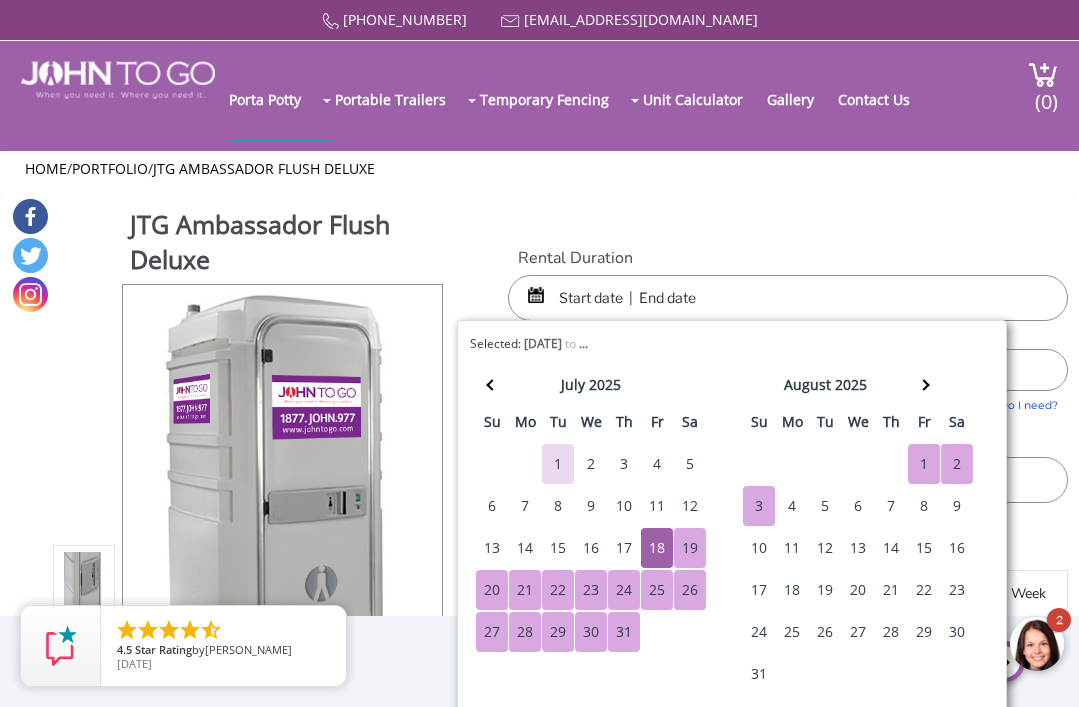 click on "JTG Ambassador Flush Deluxe
View feature & specs
Download Pdf
Product PDF
Addon PDF
Colors may vary
Rental Duration
Quantity
1
2 (5% discount)
3 (8% discount)" at bounding box center [539, 513] 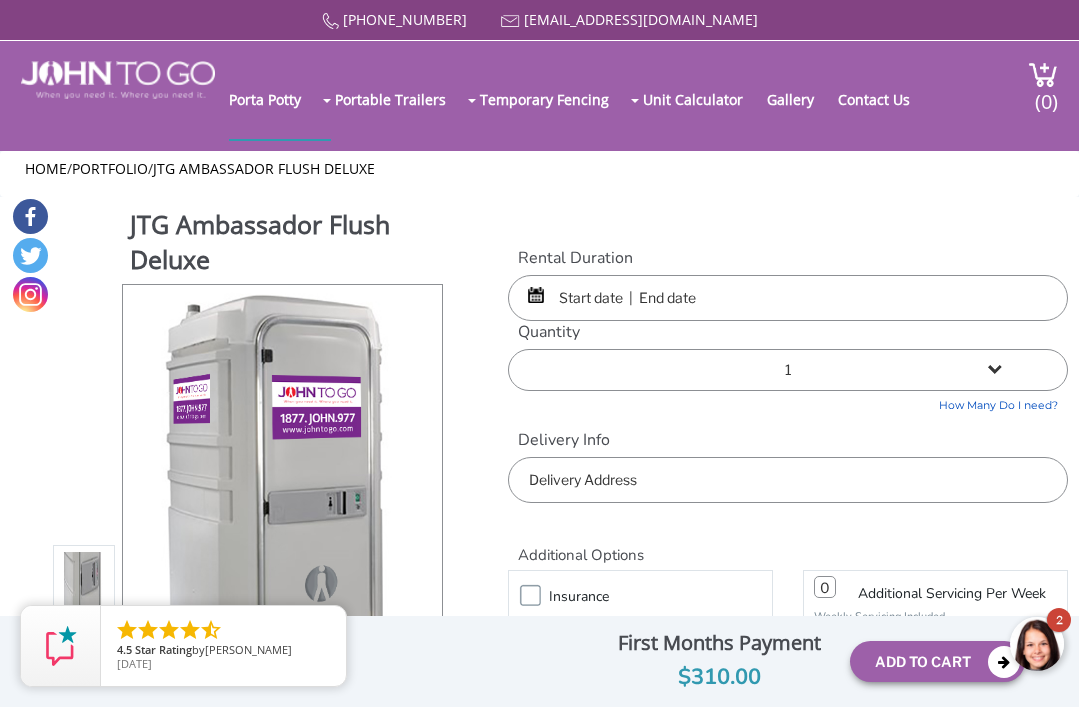 click at bounding box center (1038, 645) 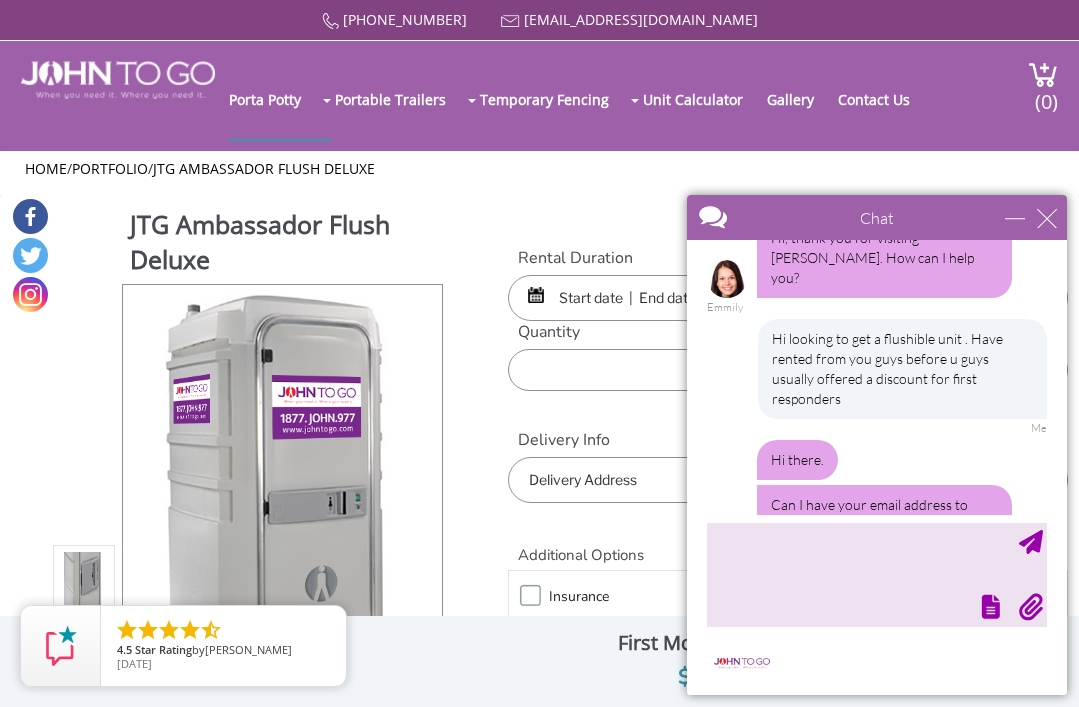 scroll, scrollTop: 72, scrollLeft: 0, axis: vertical 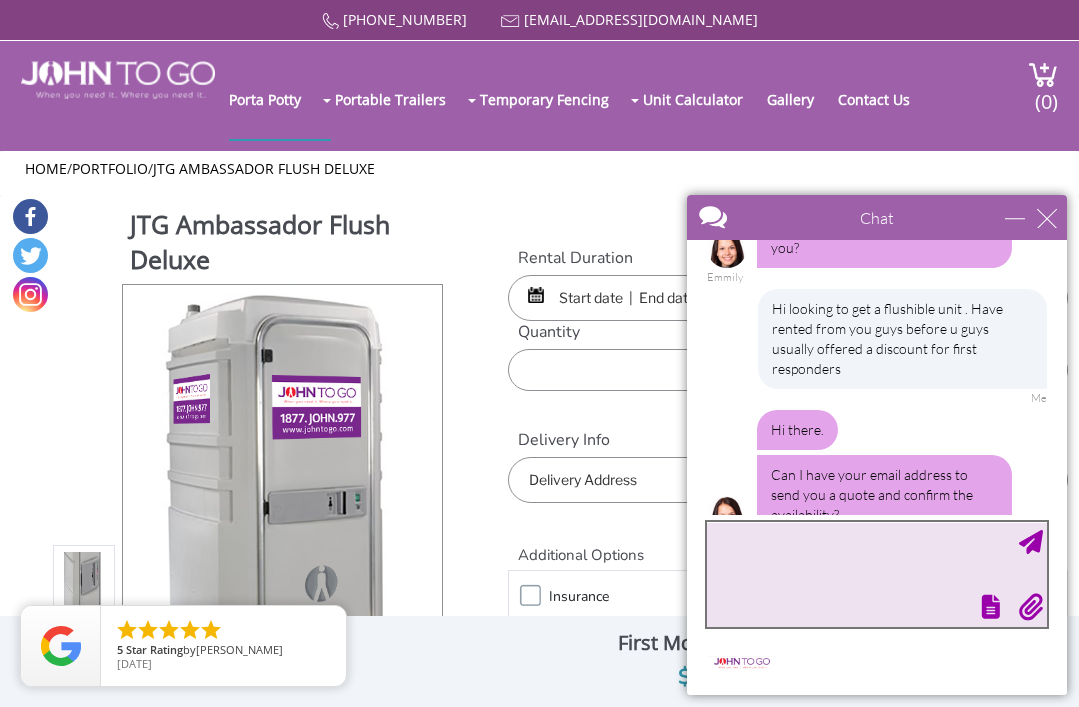 click at bounding box center (877, 574) 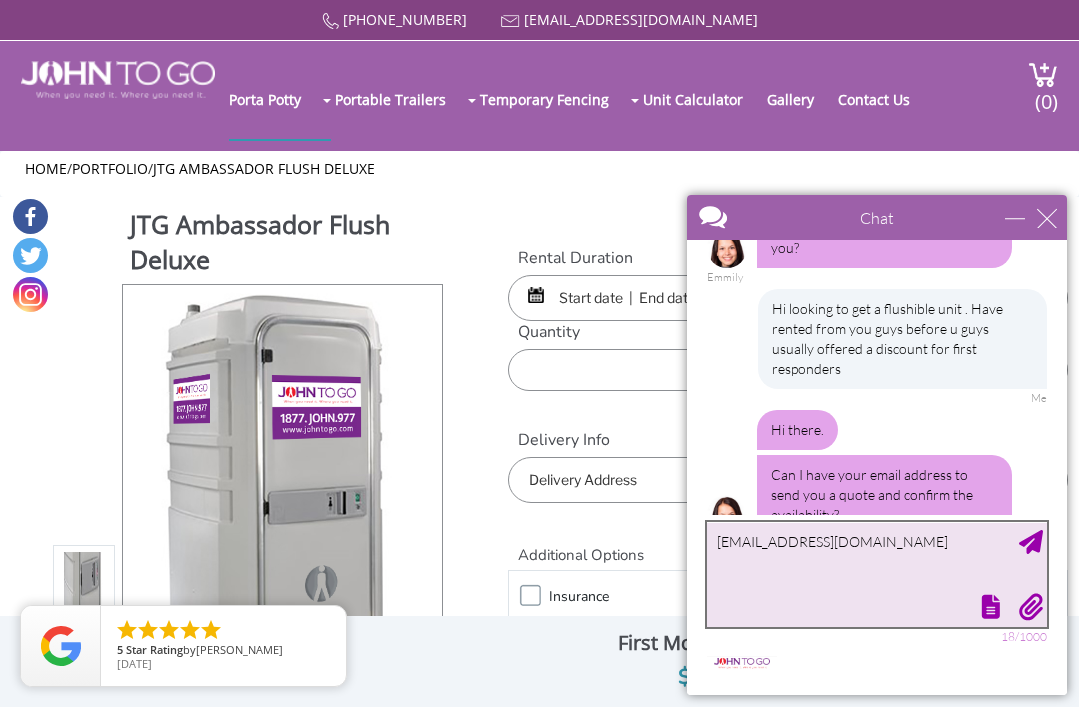 type on "[EMAIL_ADDRESS][DOMAIN_NAME]" 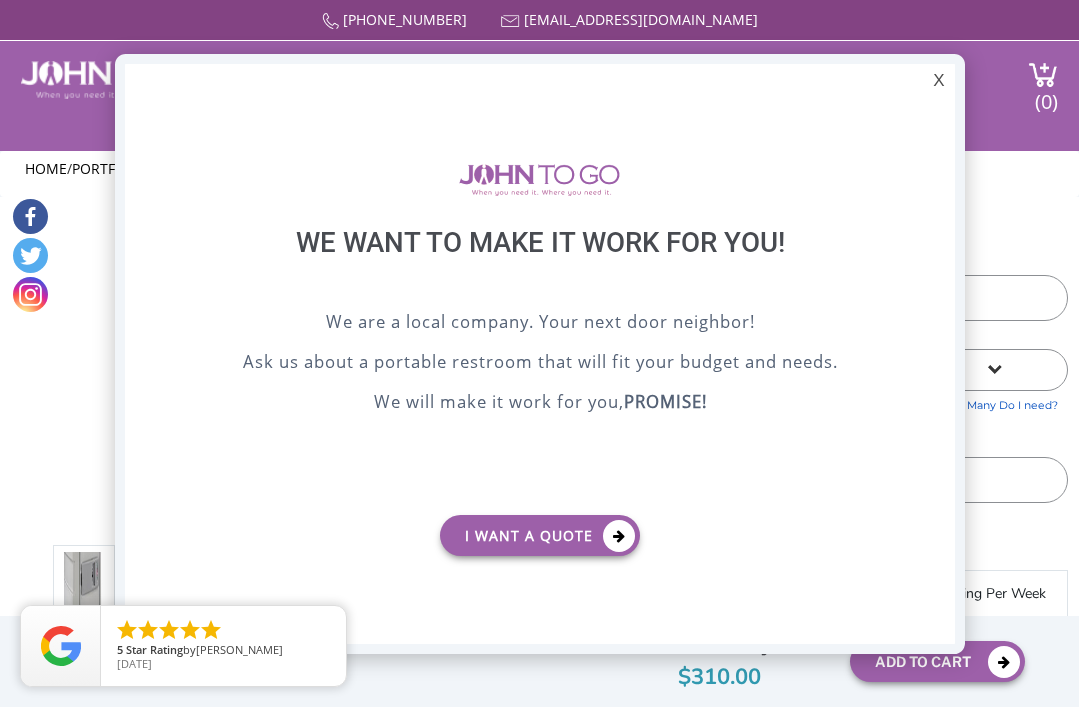 scroll, scrollTop: 0, scrollLeft: 0, axis: both 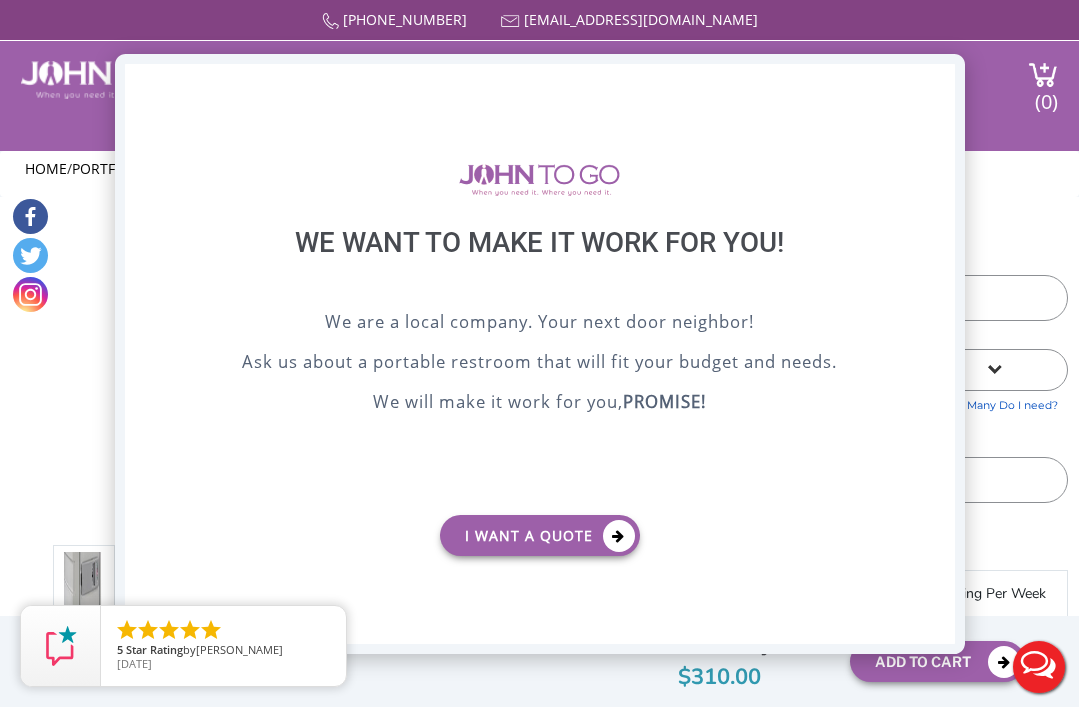 click on "X" at bounding box center [938, 81] 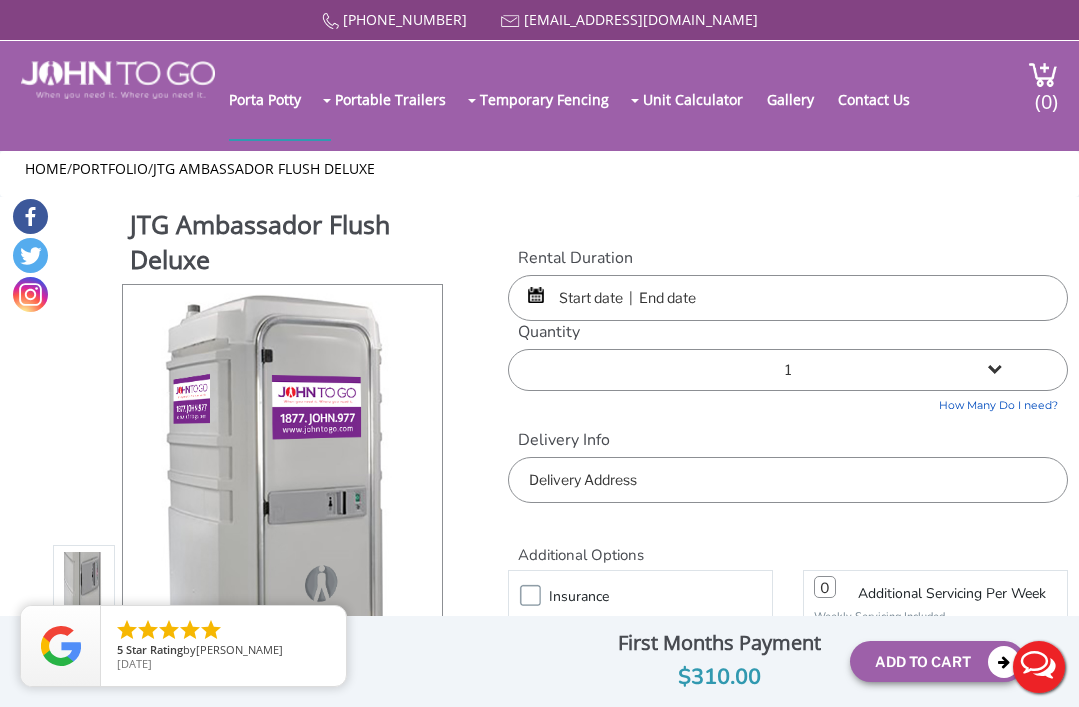 click on "Live Chat" at bounding box center [1039, 667] 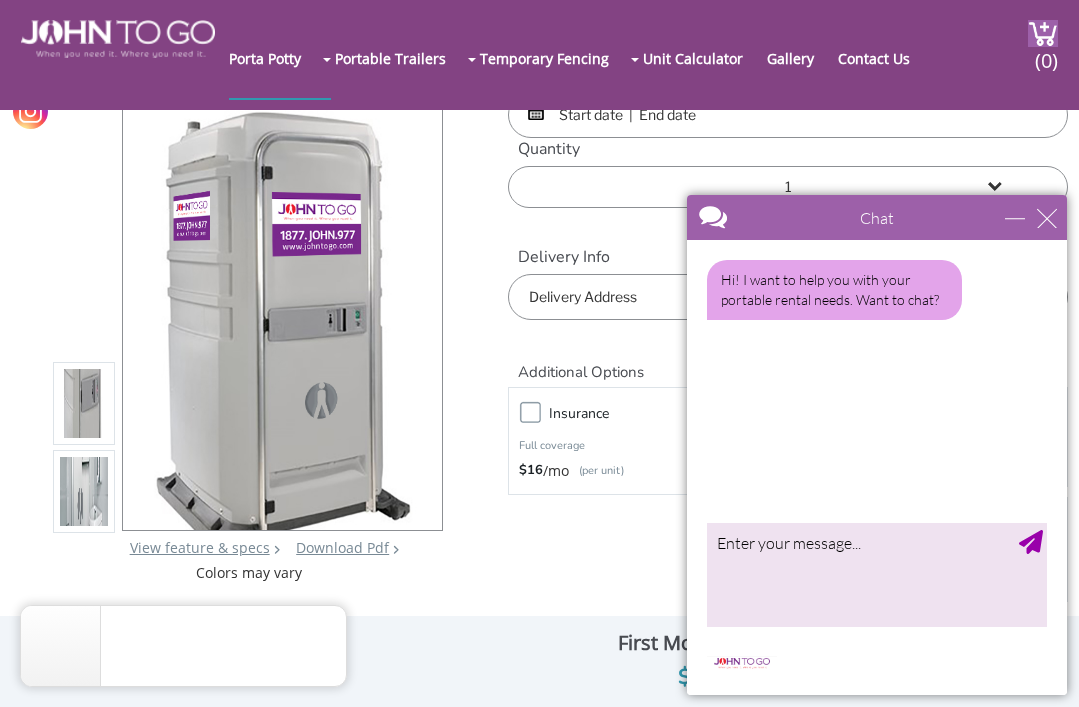 scroll, scrollTop: 0, scrollLeft: 0, axis: both 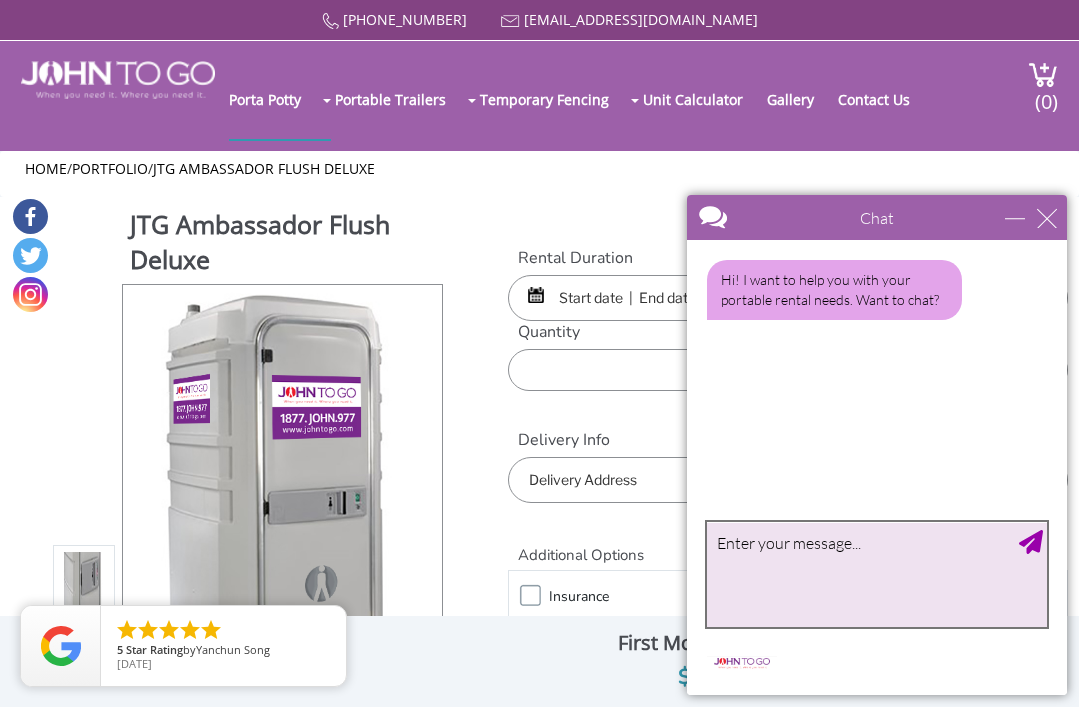 click at bounding box center [877, 574] 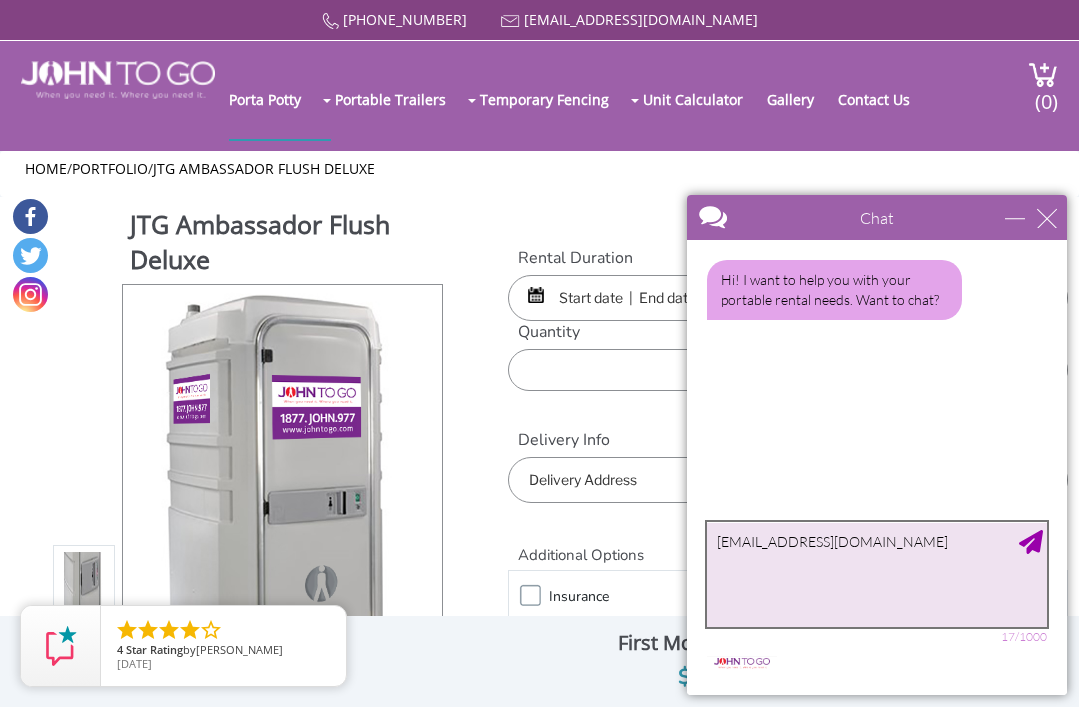 type on "[EMAIL_ADDRESS][DOMAIN_NAME]" 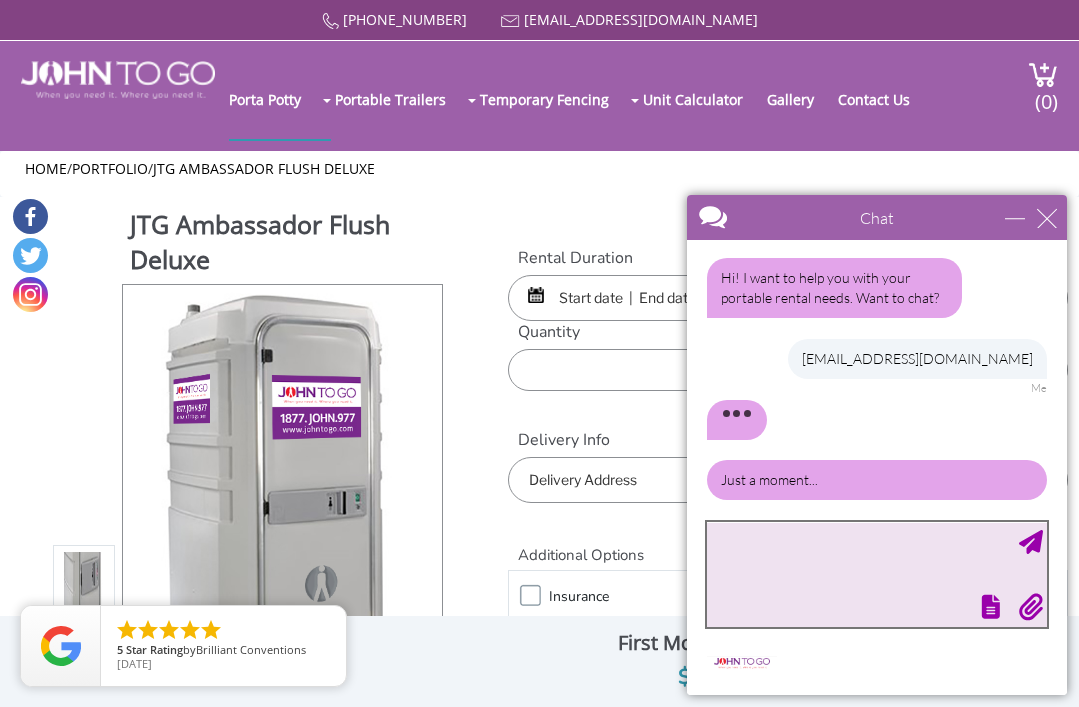 scroll, scrollTop: 0, scrollLeft: 0, axis: both 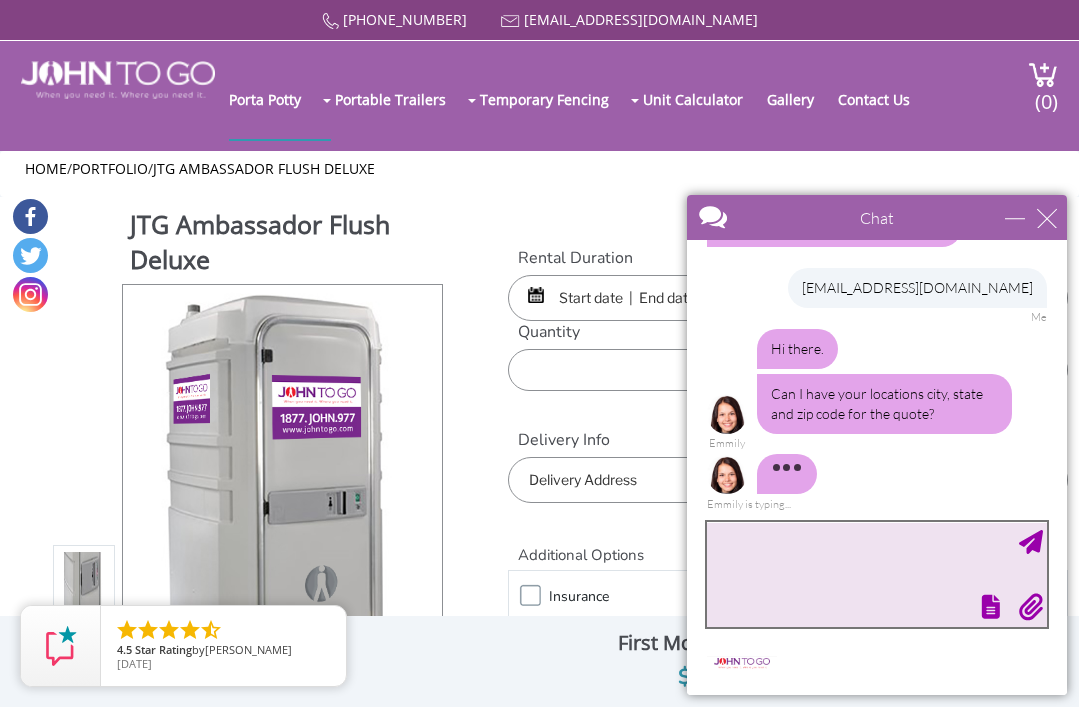 click at bounding box center (877, 574) 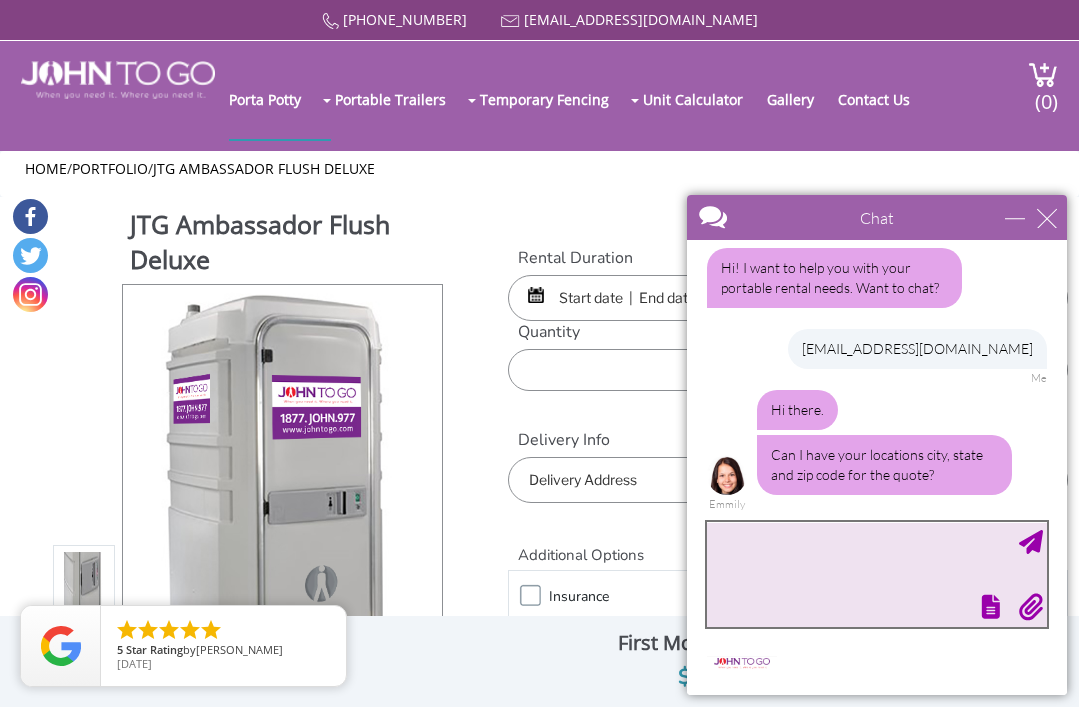 scroll, scrollTop: 12, scrollLeft: 0, axis: vertical 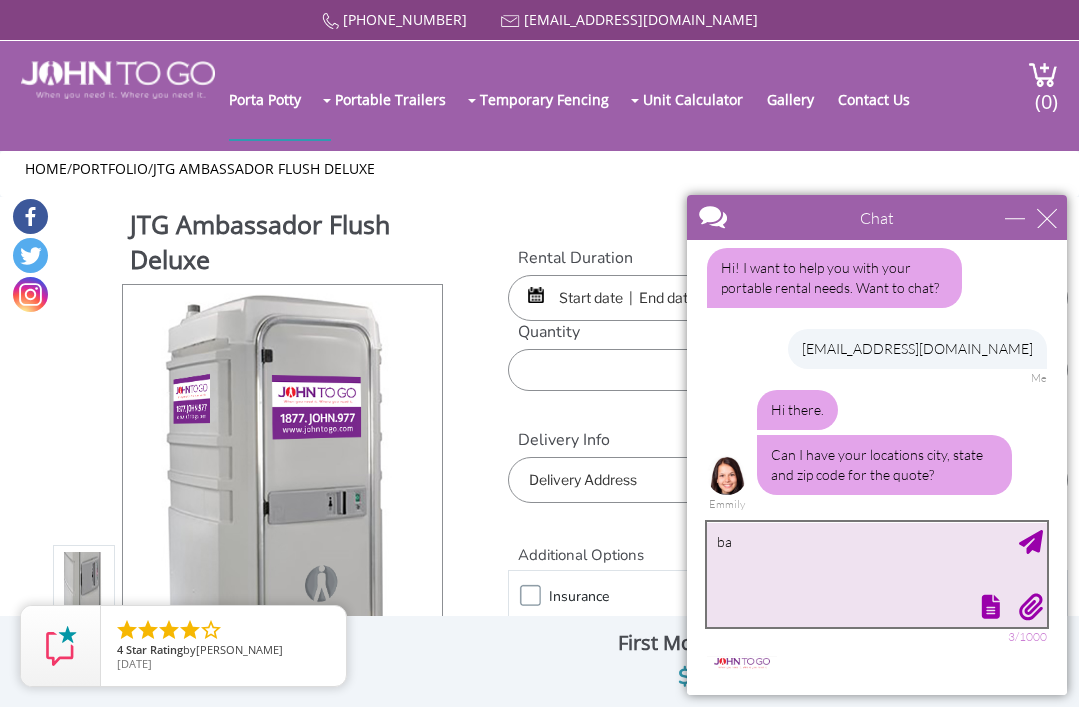 type on "b" 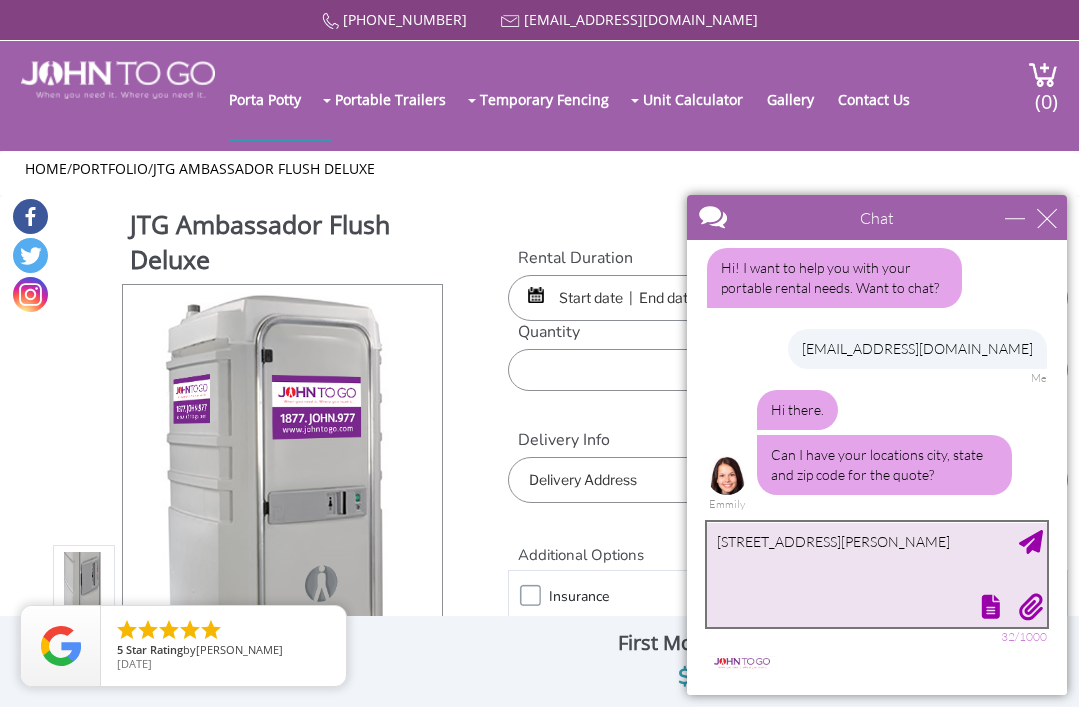 type on "[STREET_ADDRESS][PERSON_NAME]" 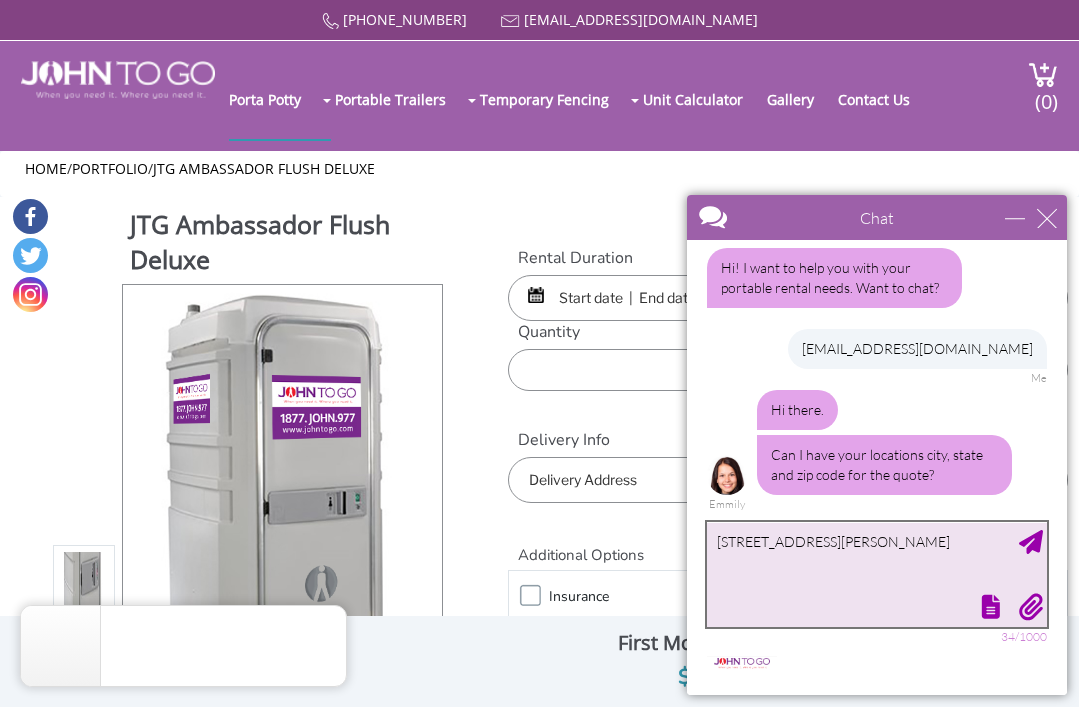 type 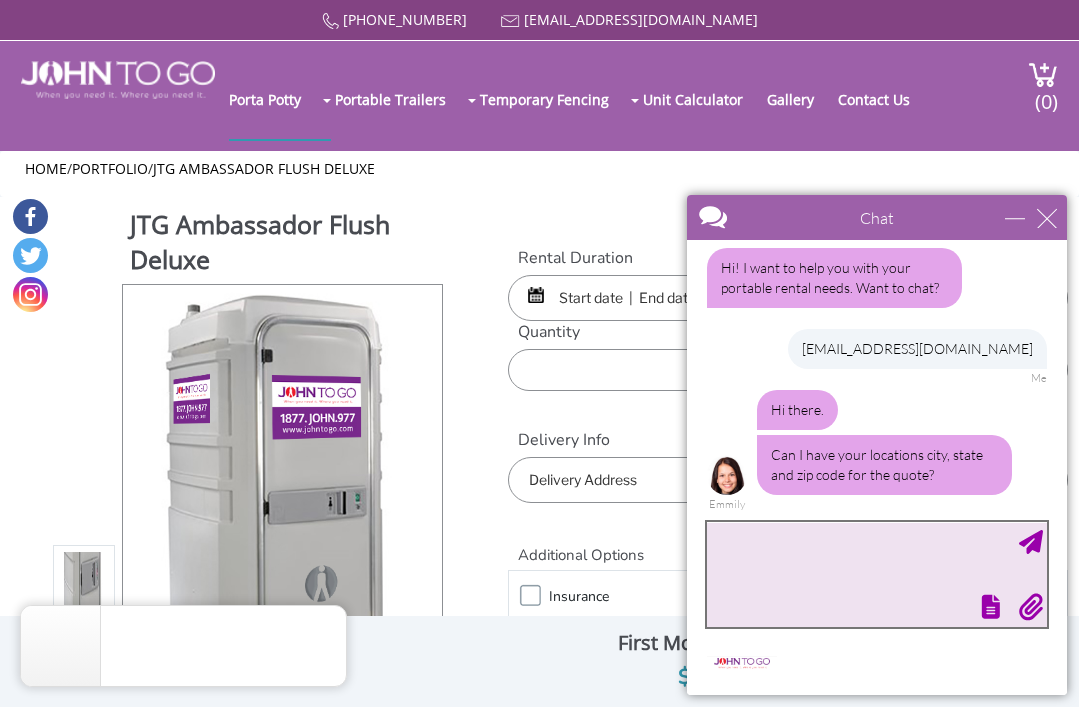 scroll, scrollTop: 73, scrollLeft: 0, axis: vertical 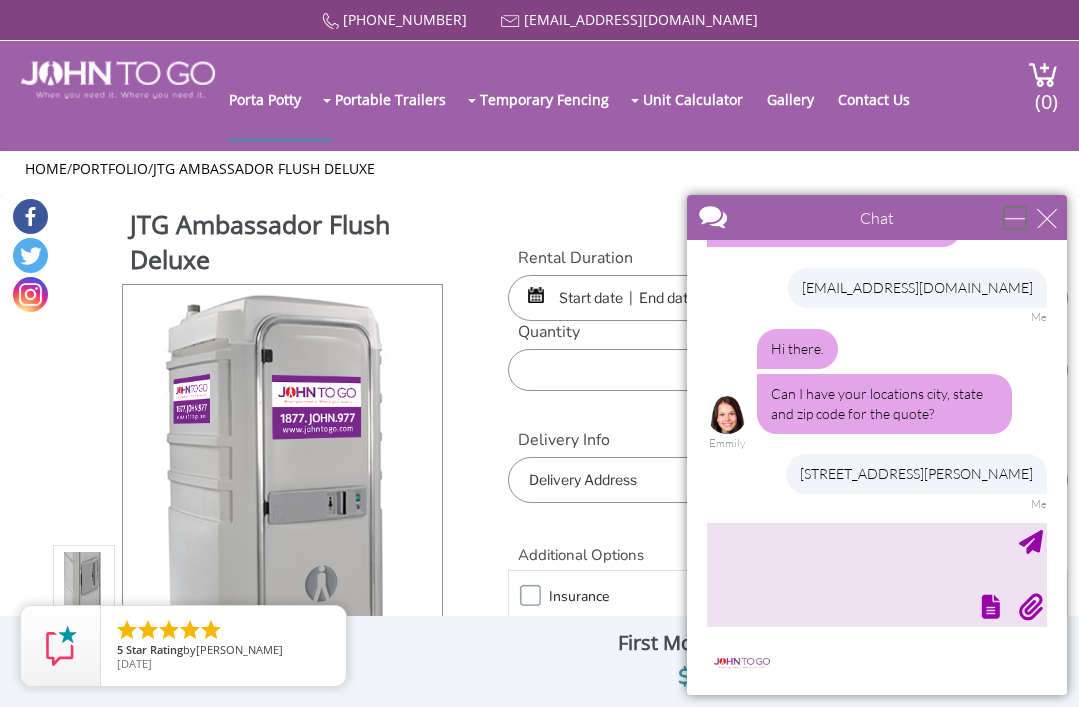 click at bounding box center [1015, 218] 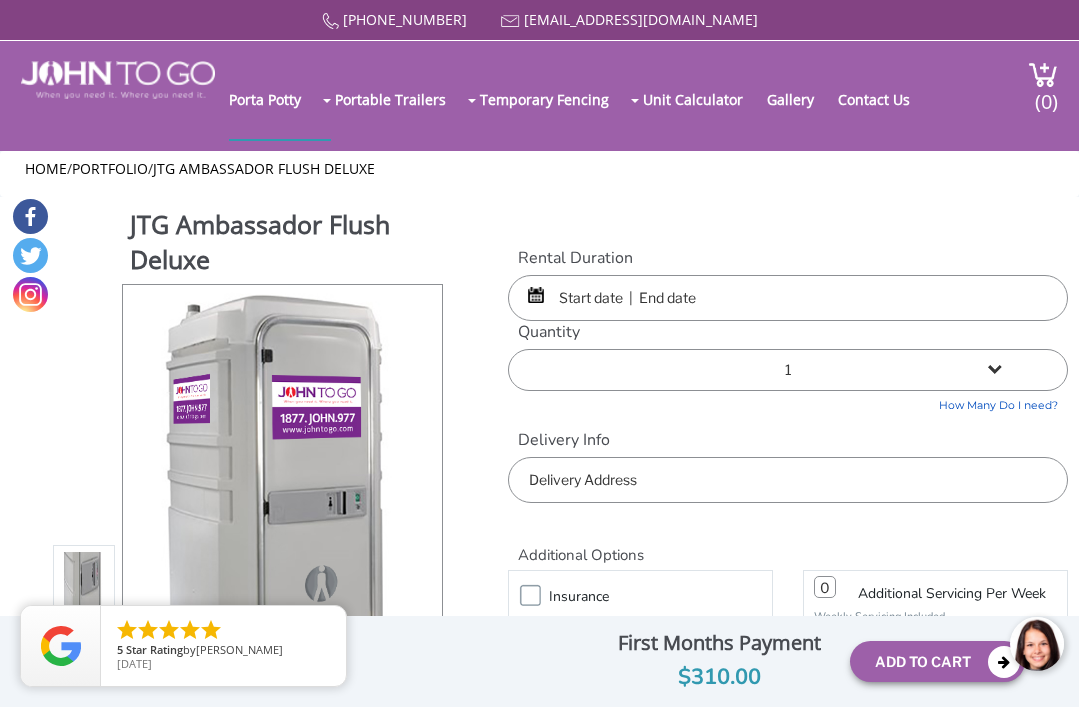 scroll, scrollTop: 1, scrollLeft: 0, axis: vertical 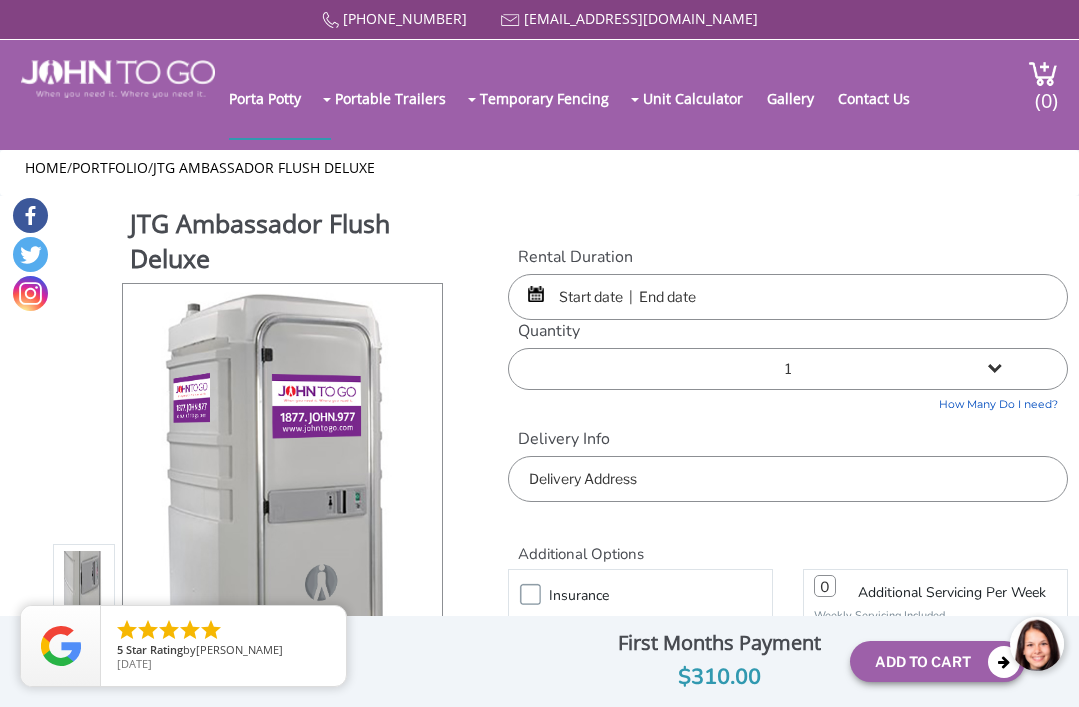click at bounding box center (788, 297) 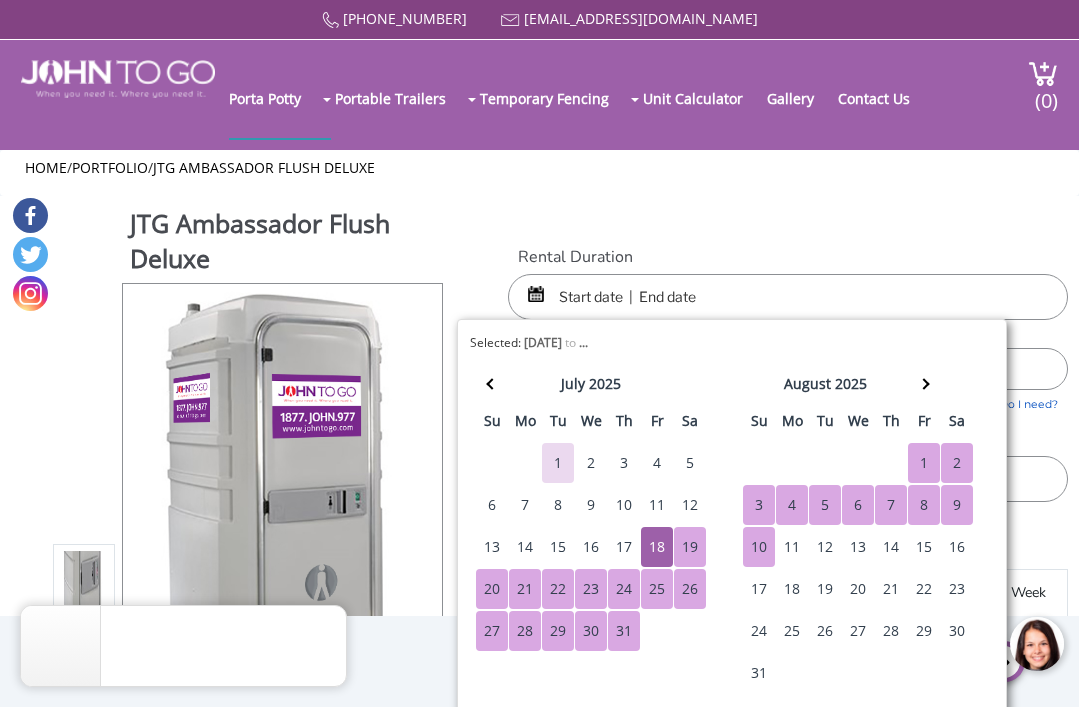 click on "10" at bounding box center [759, 547] 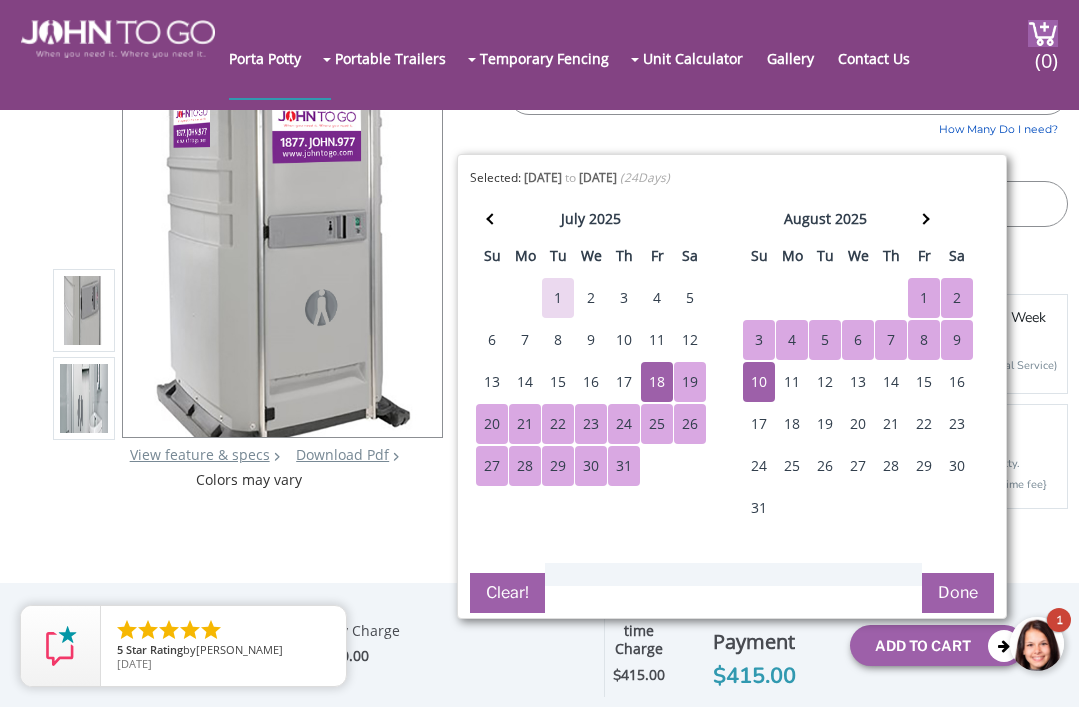 scroll, scrollTop: 170, scrollLeft: 0, axis: vertical 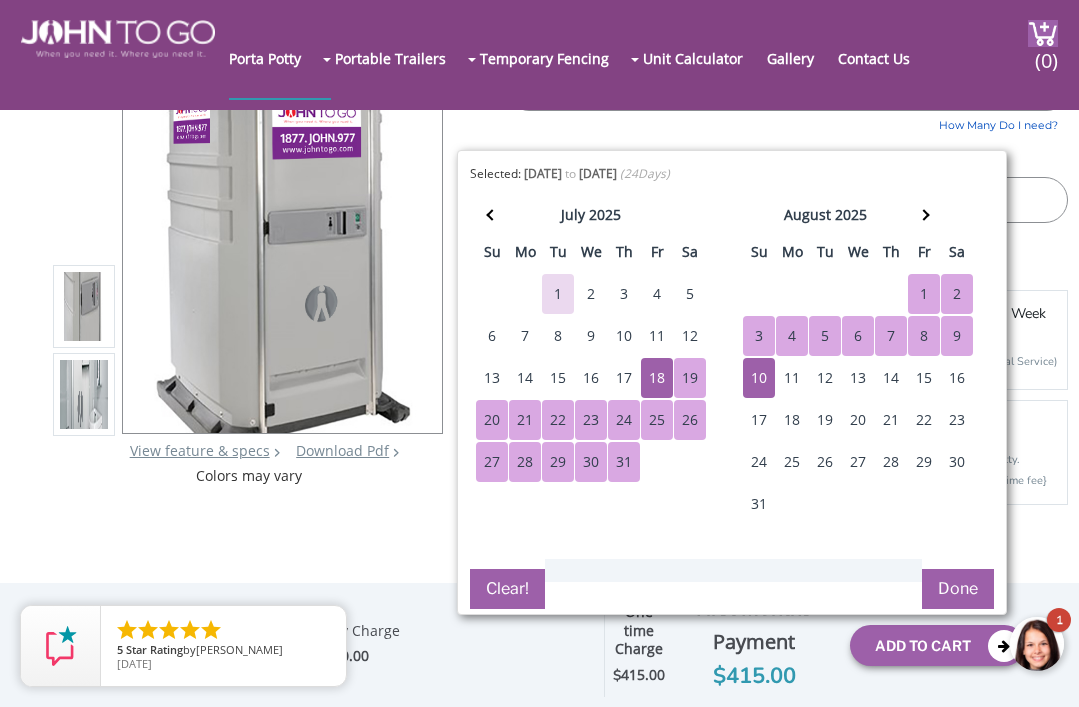 click on "Done" at bounding box center [958, 589] 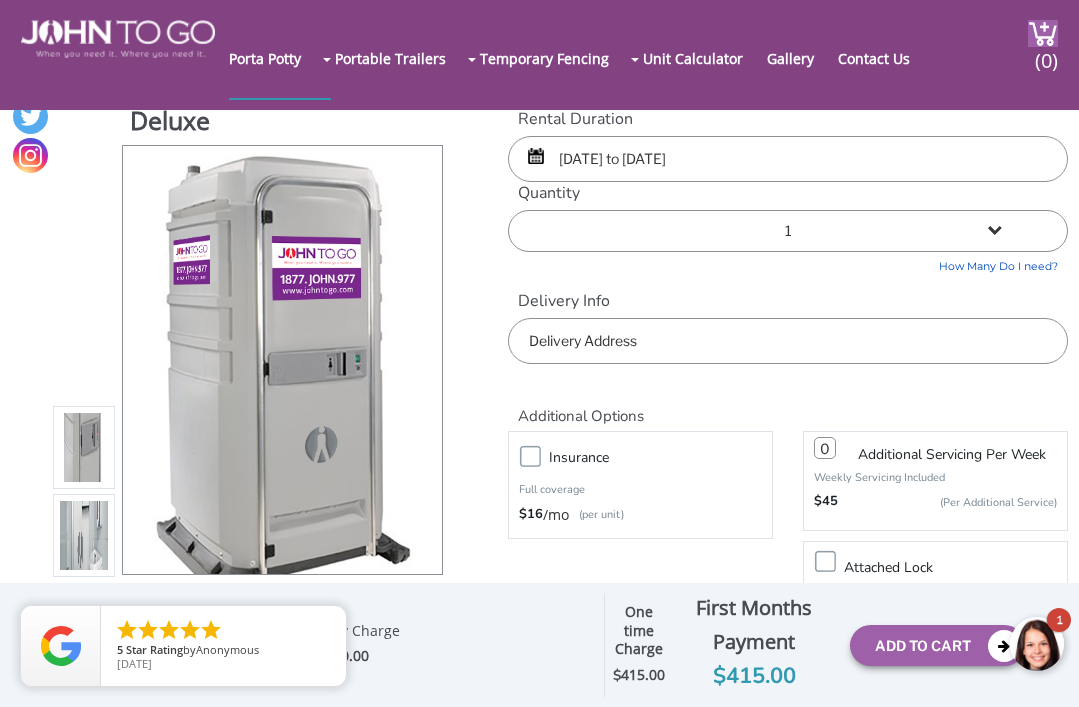 scroll, scrollTop: 0, scrollLeft: 0, axis: both 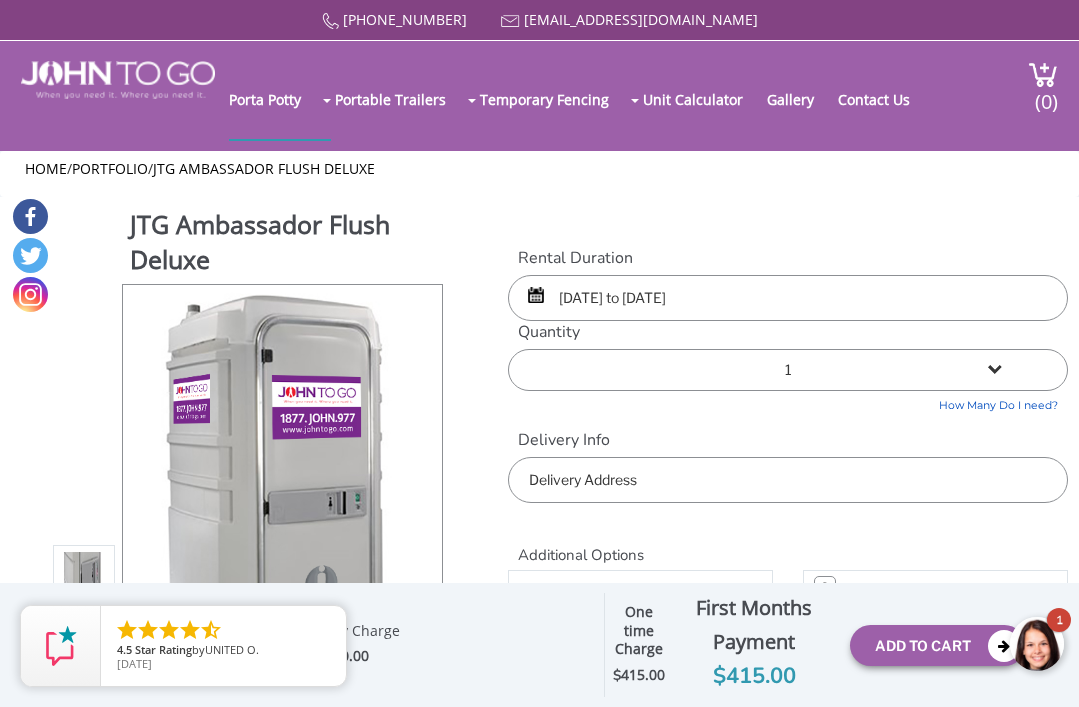 click at bounding box center (1038, 645) 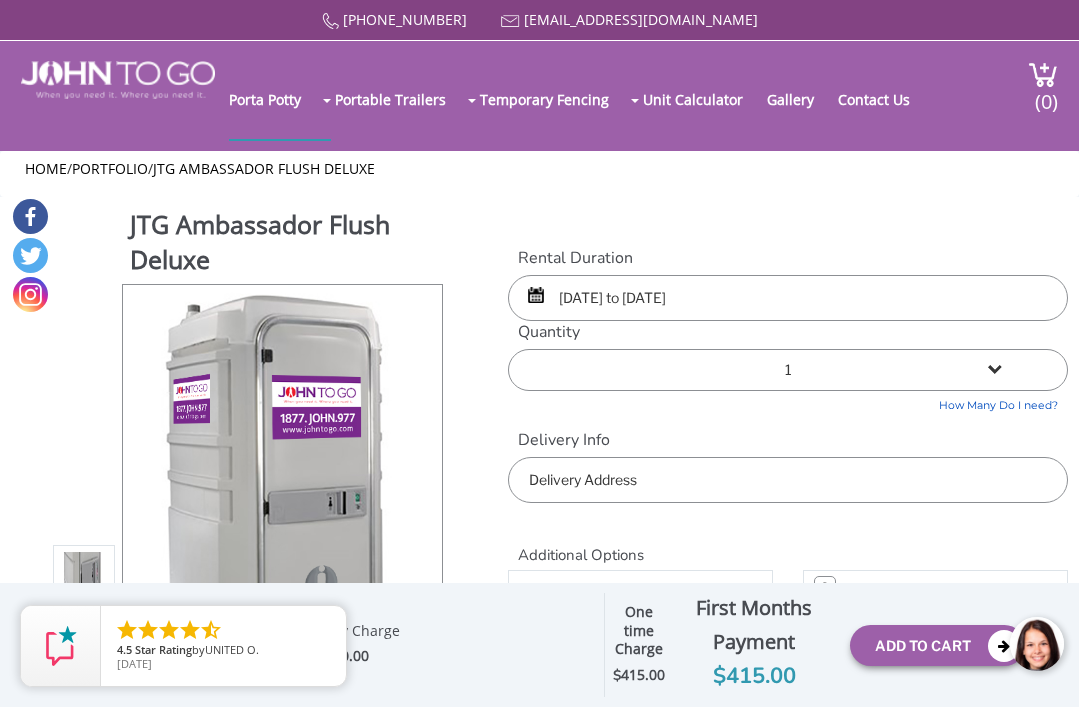 scroll, scrollTop: 154, scrollLeft: 0, axis: vertical 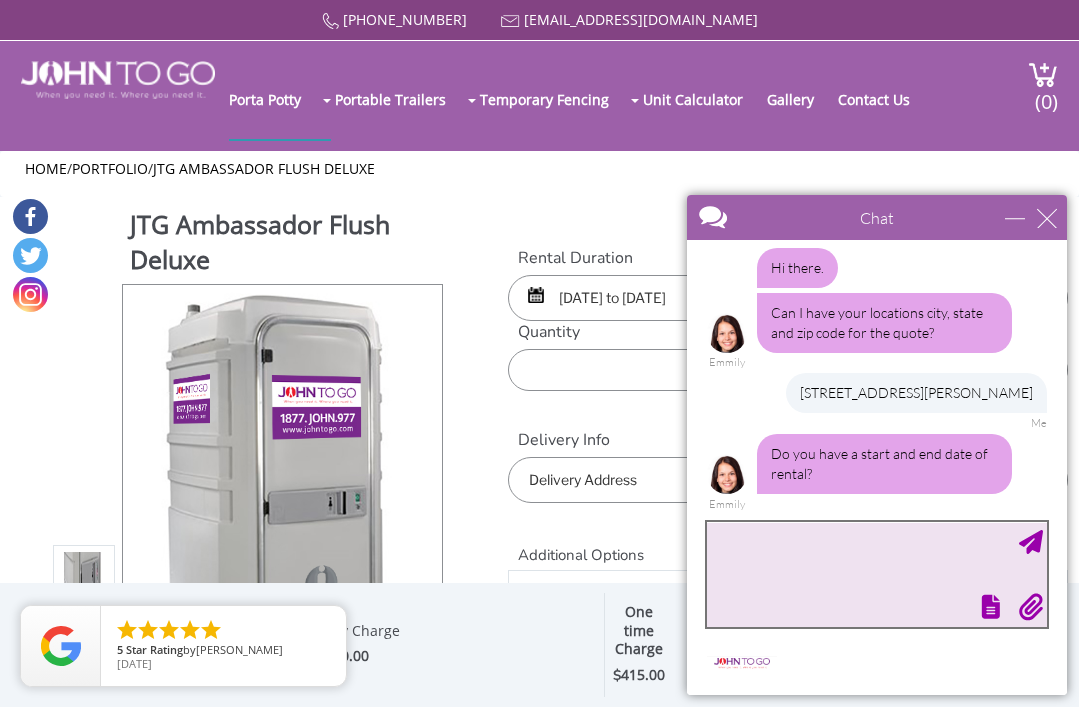 click at bounding box center [877, 574] 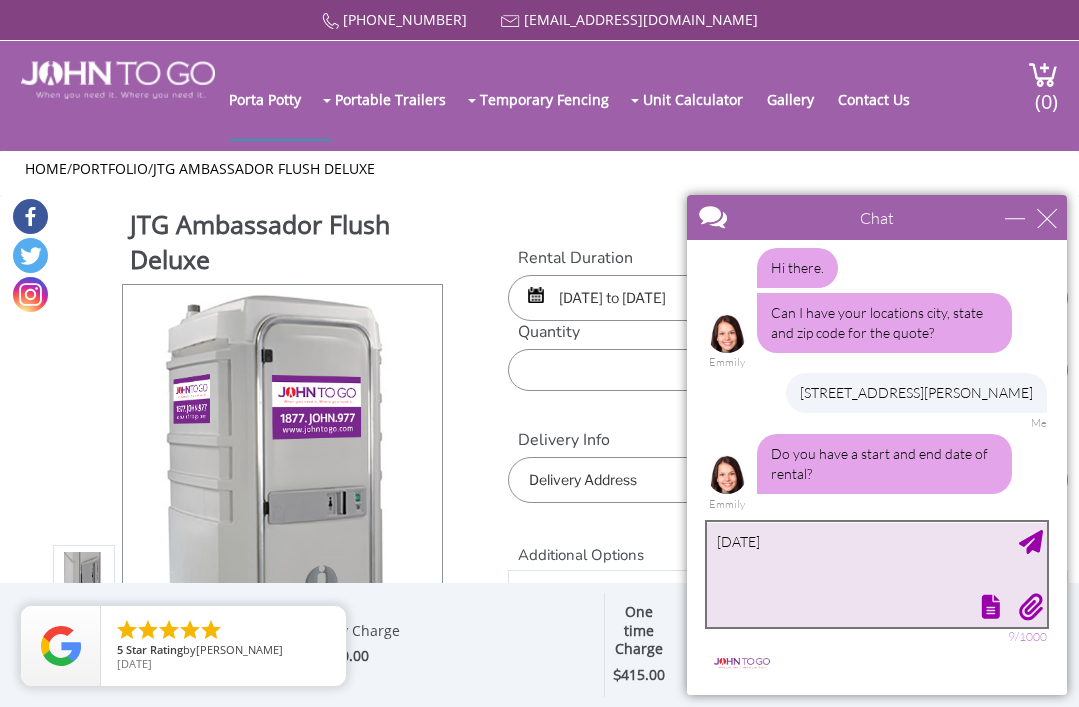 type on "[DATE]" 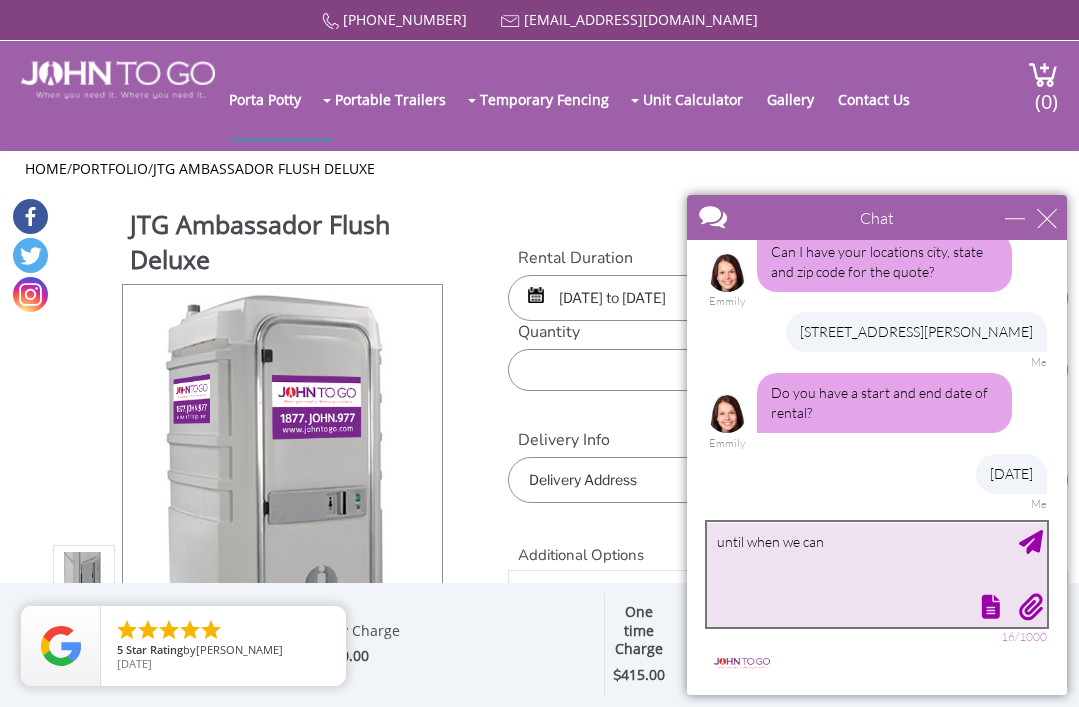 scroll, scrollTop: 335, scrollLeft: 0, axis: vertical 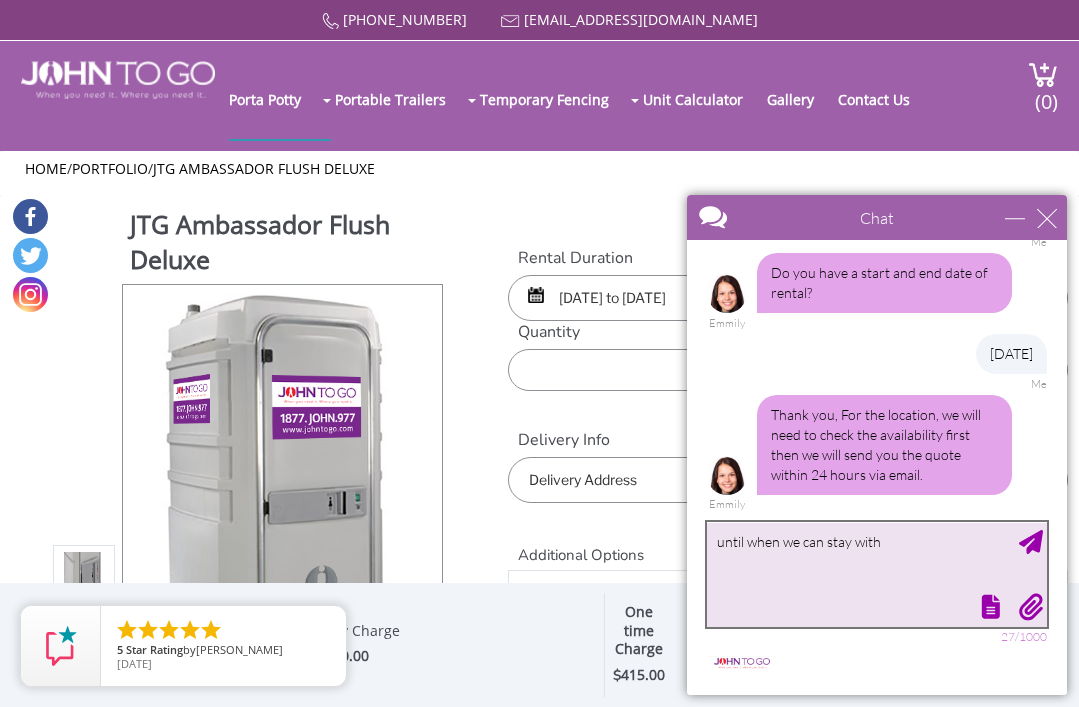 click on "until when we can stay with" at bounding box center (877, 574) 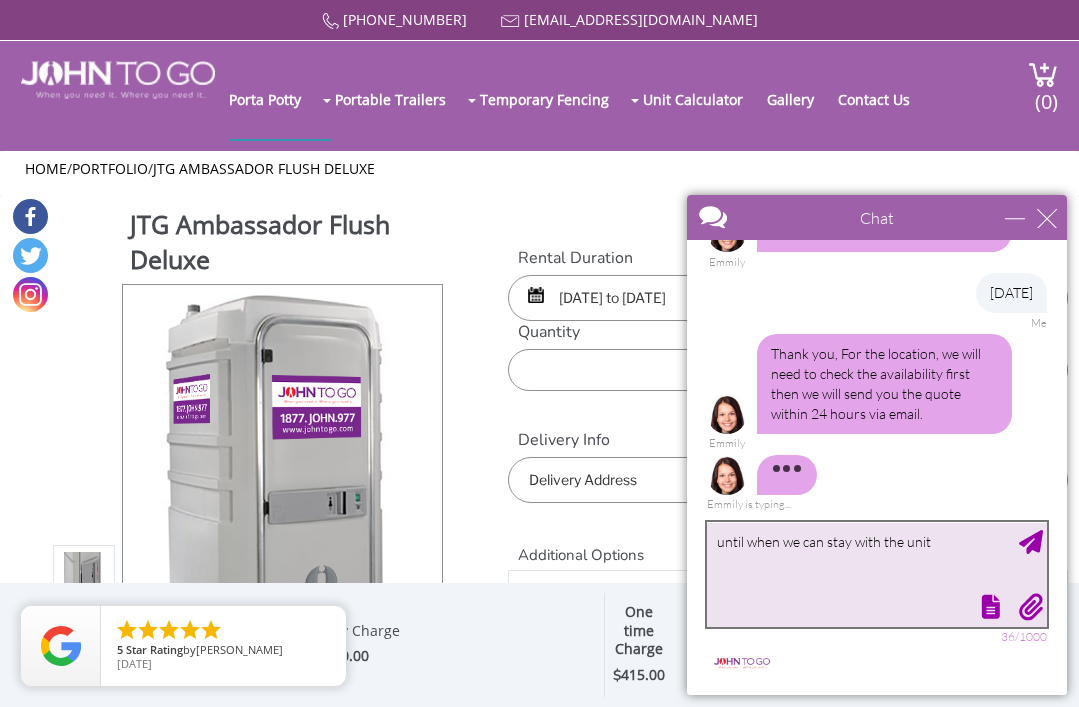 scroll, scrollTop: 335, scrollLeft: 0, axis: vertical 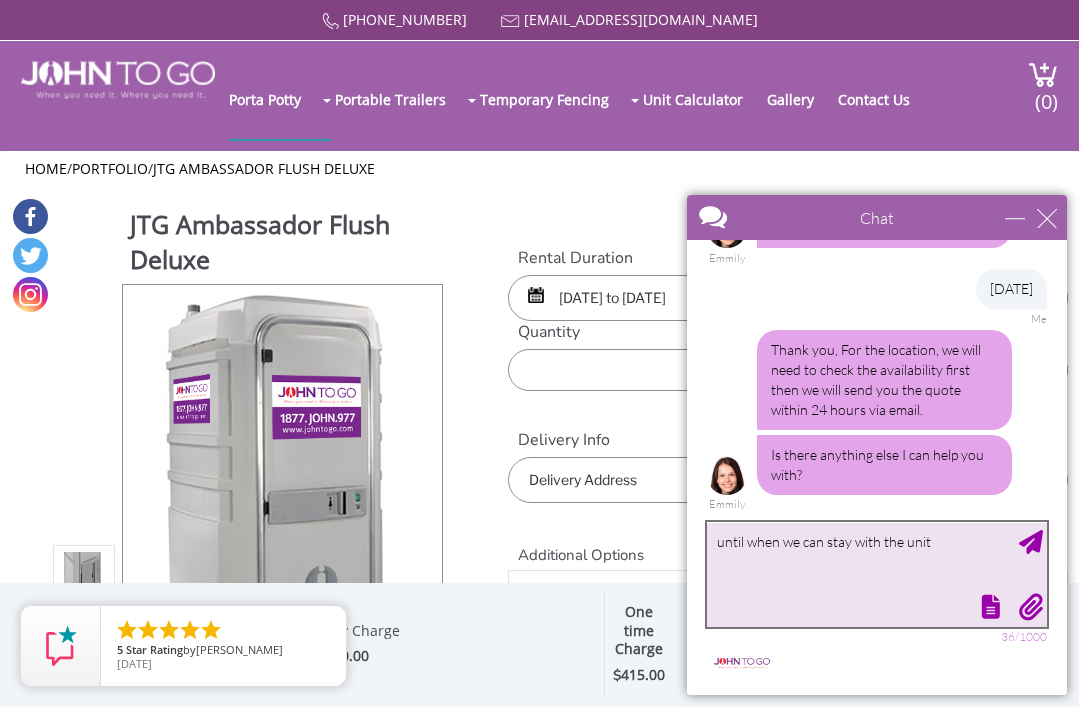 type on "until when we can stay with the unit?" 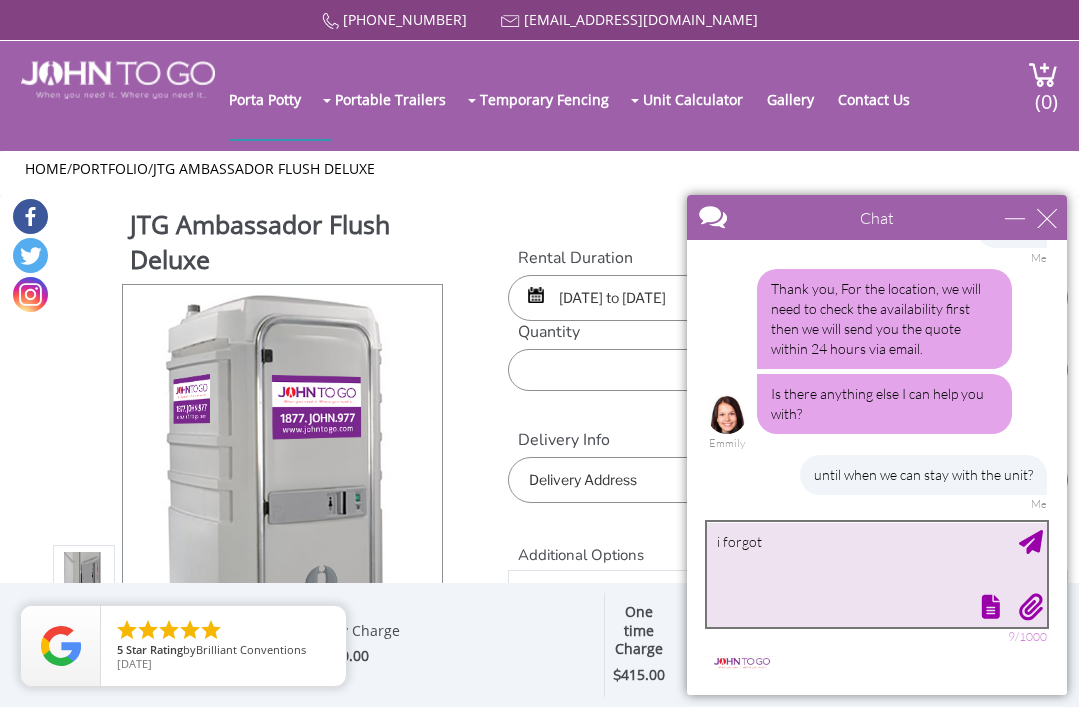 scroll, scrollTop: 522, scrollLeft: 0, axis: vertical 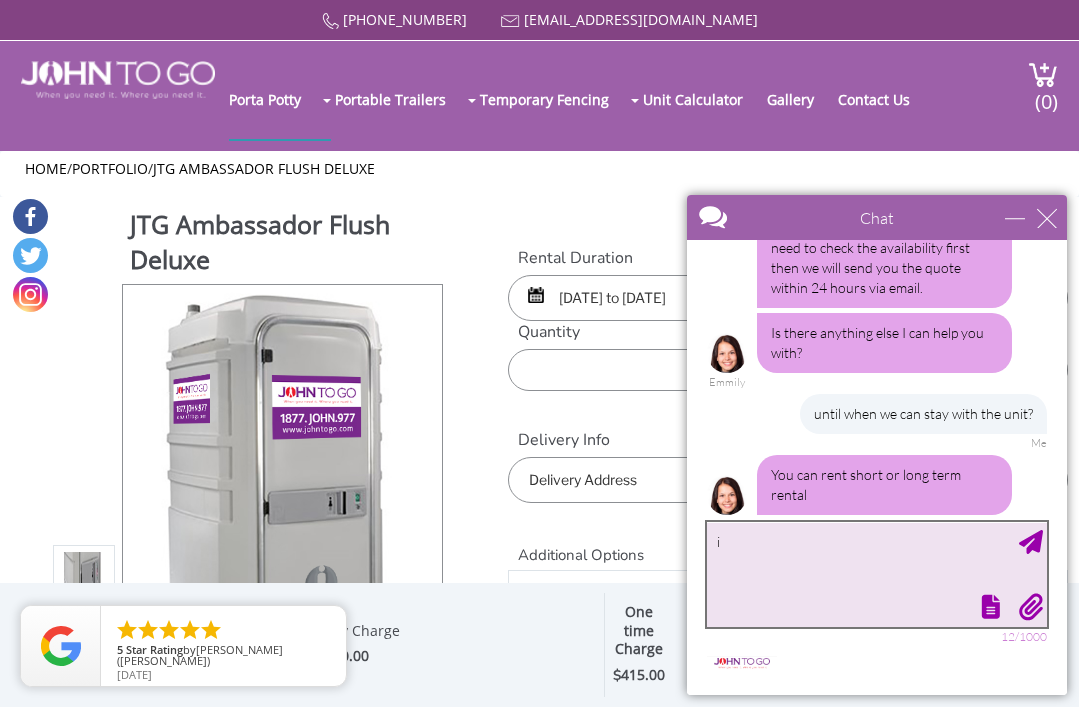 type on "i" 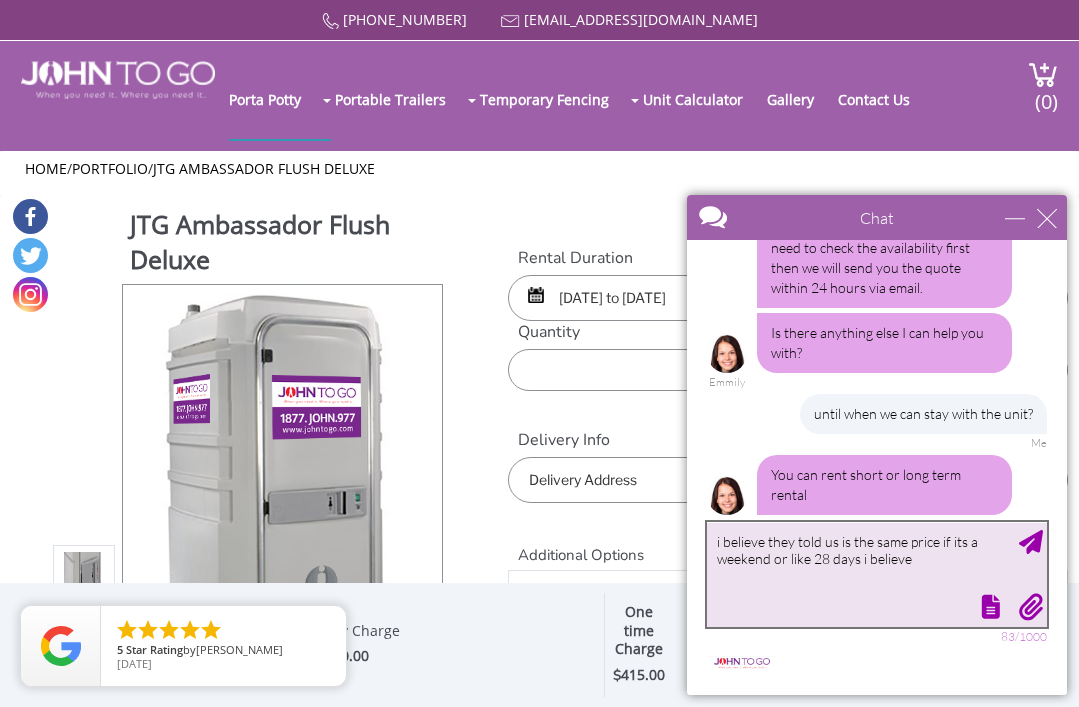 type on "i believe they told us is the same price if its a weekend or like 28 days i believe?" 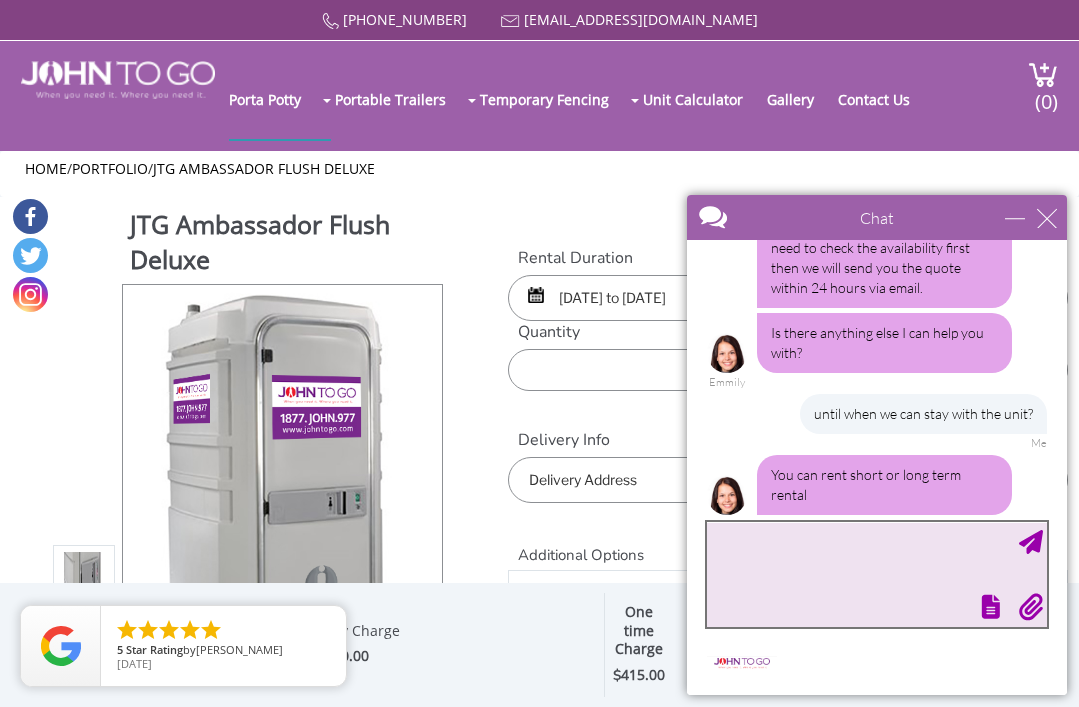 scroll, scrollTop: 603, scrollLeft: 0, axis: vertical 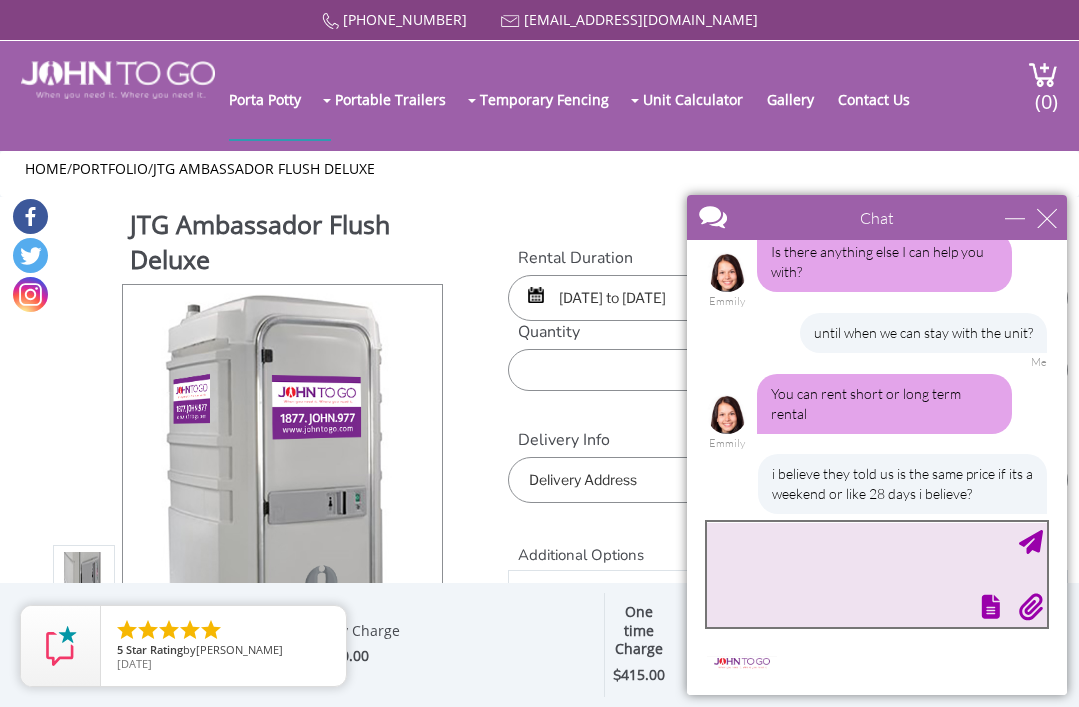click at bounding box center (877, 574) 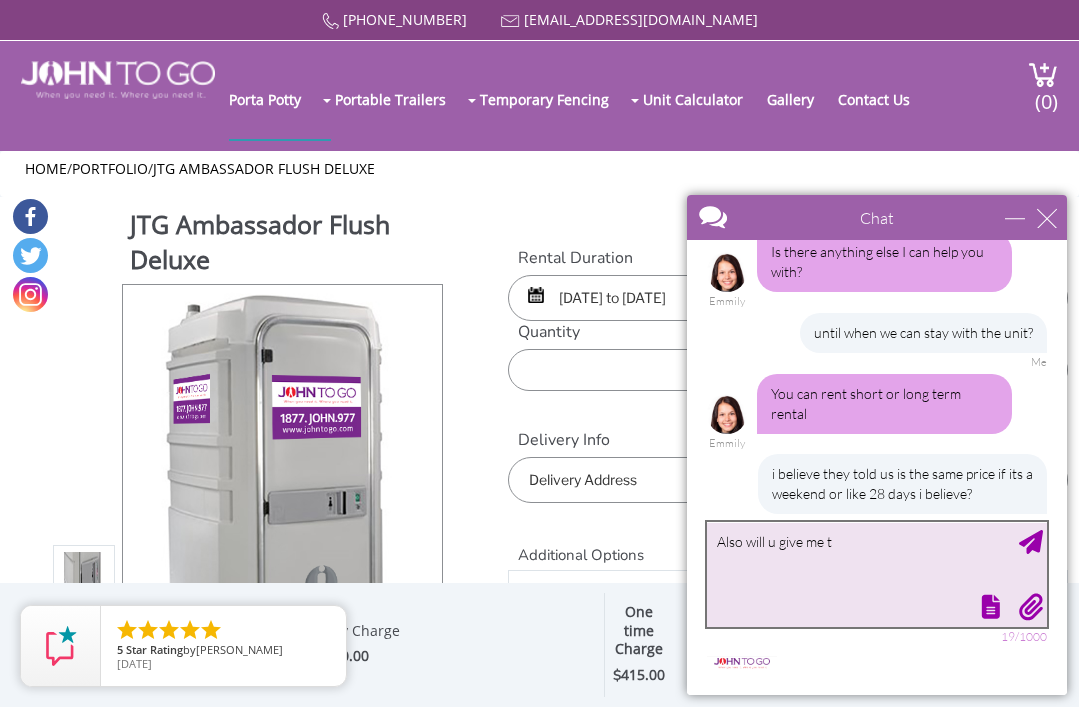 scroll, scrollTop: 664, scrollLeft: 0, axis: vertical 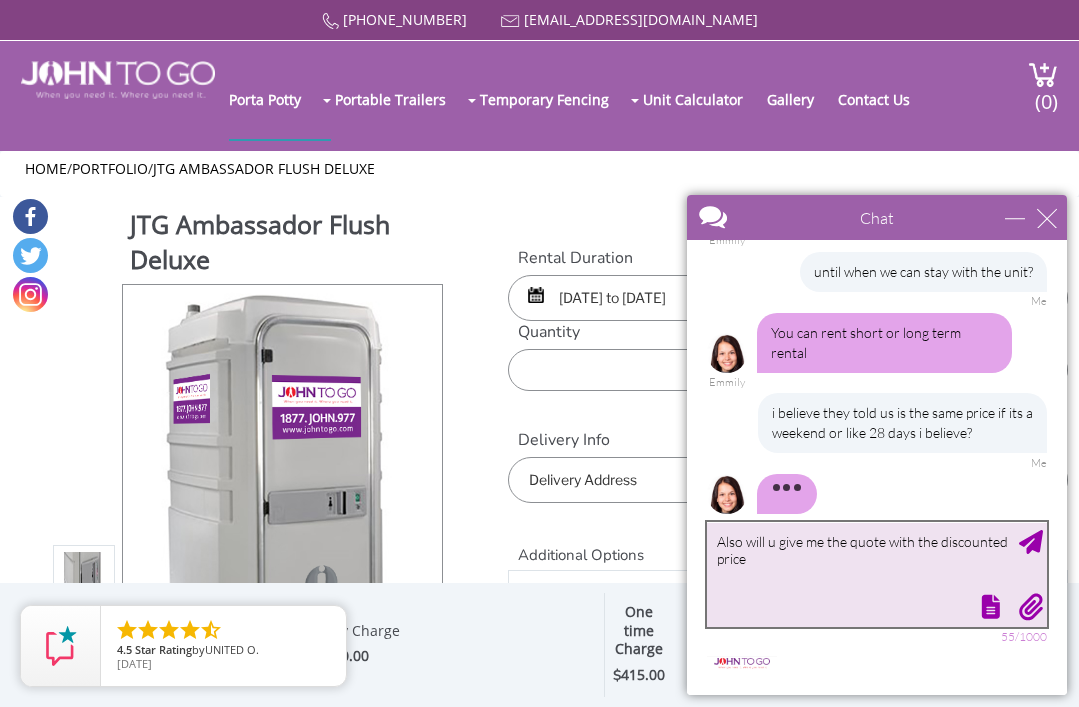 type on "Also will u give me the quote with the discounted price?" 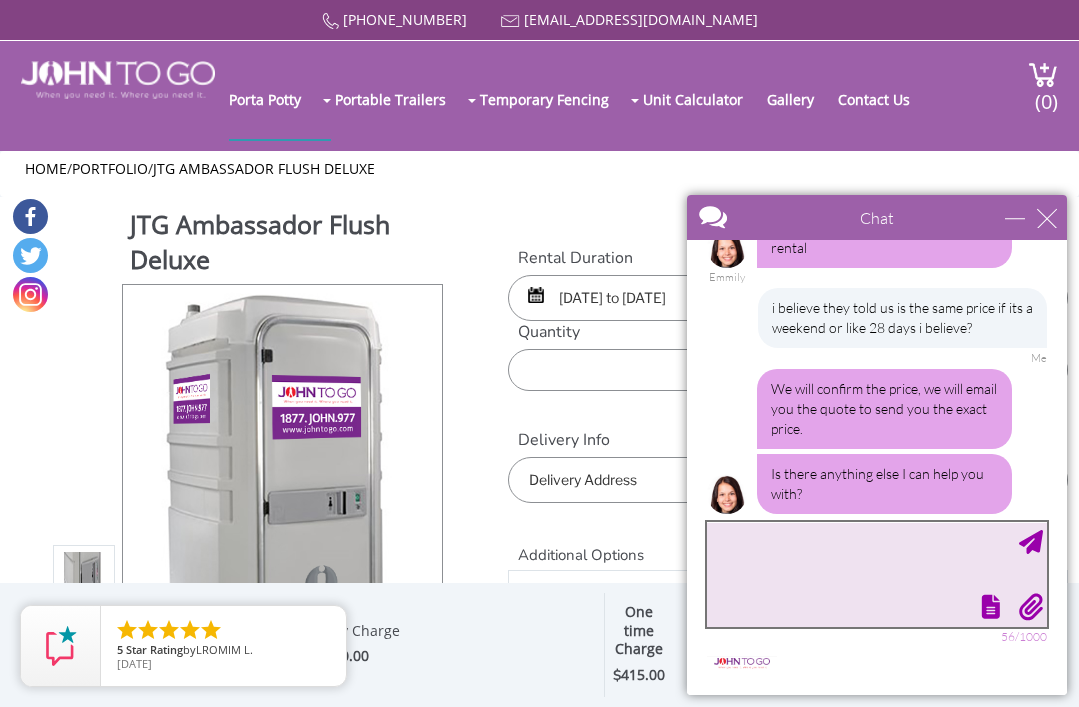 scroll, scrollTop: 850, scrollLeft: 0, axis: vertical 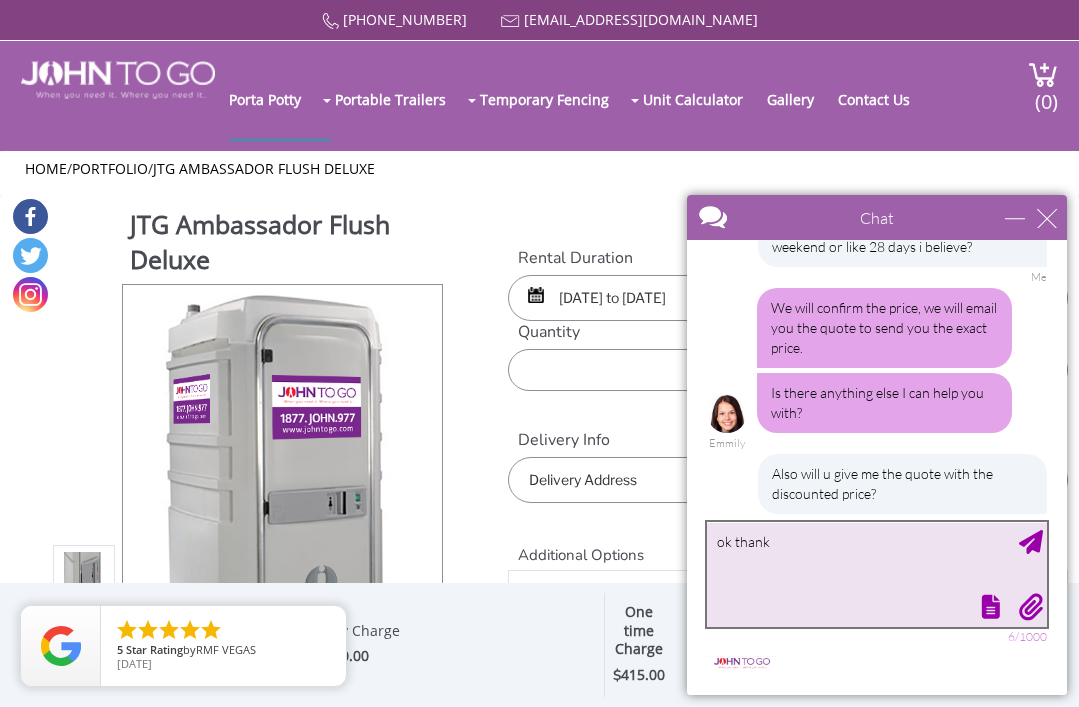 type on "ok thanks" 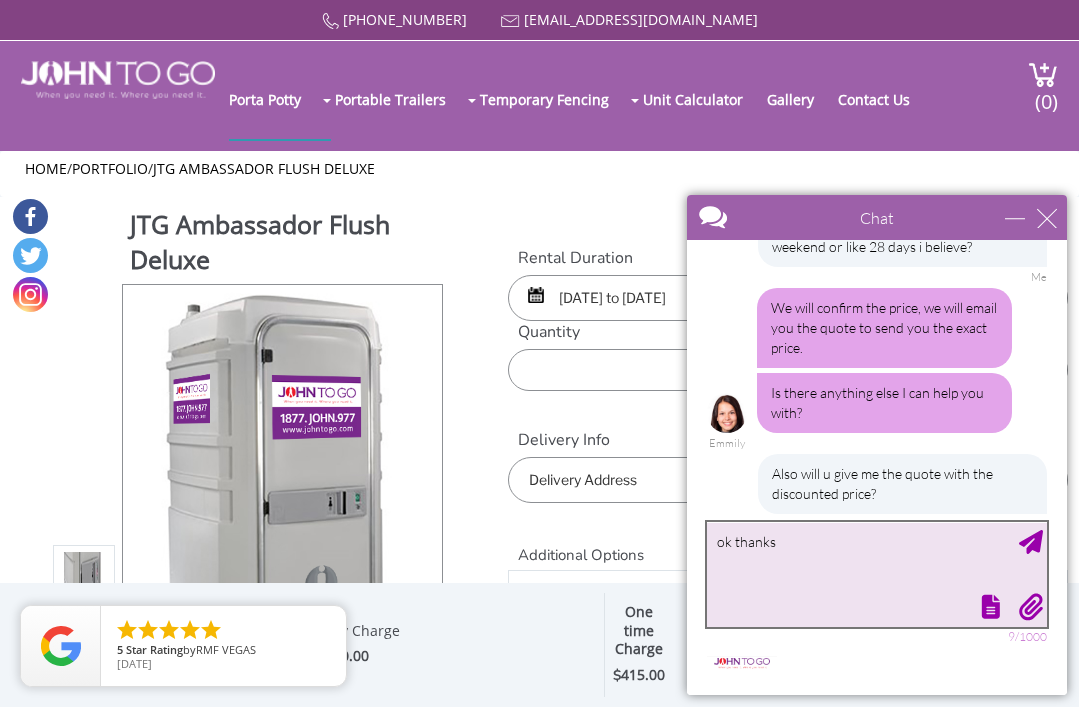 type 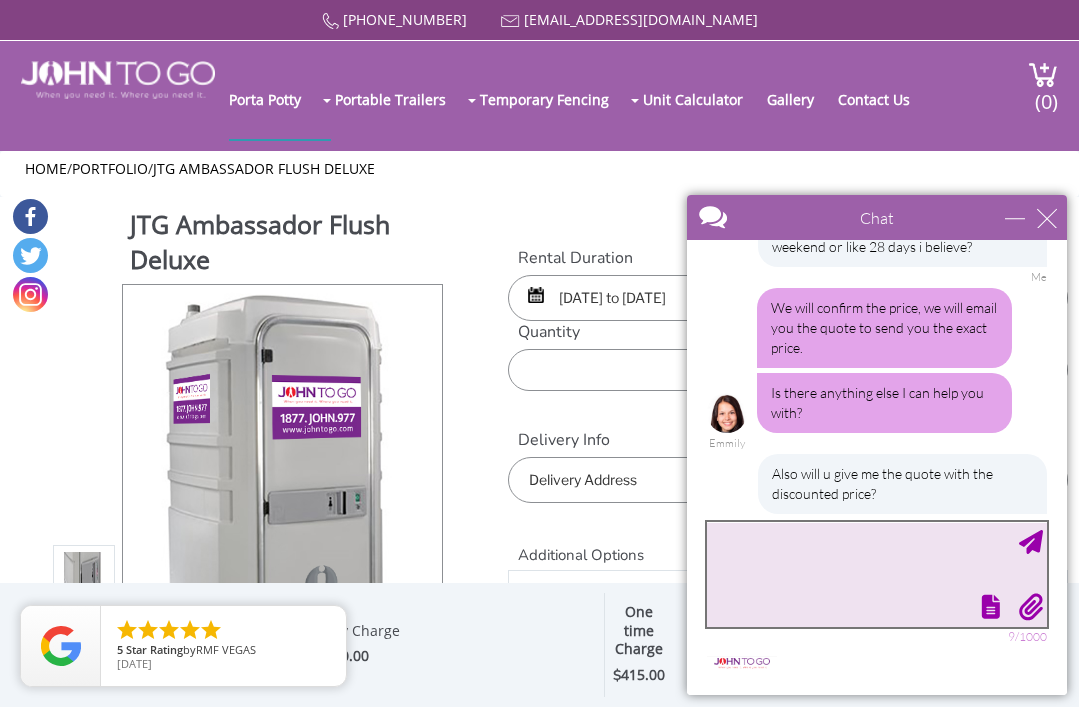 scroll, scrollTop: 895, scrollLeft: 0, axis: vertical 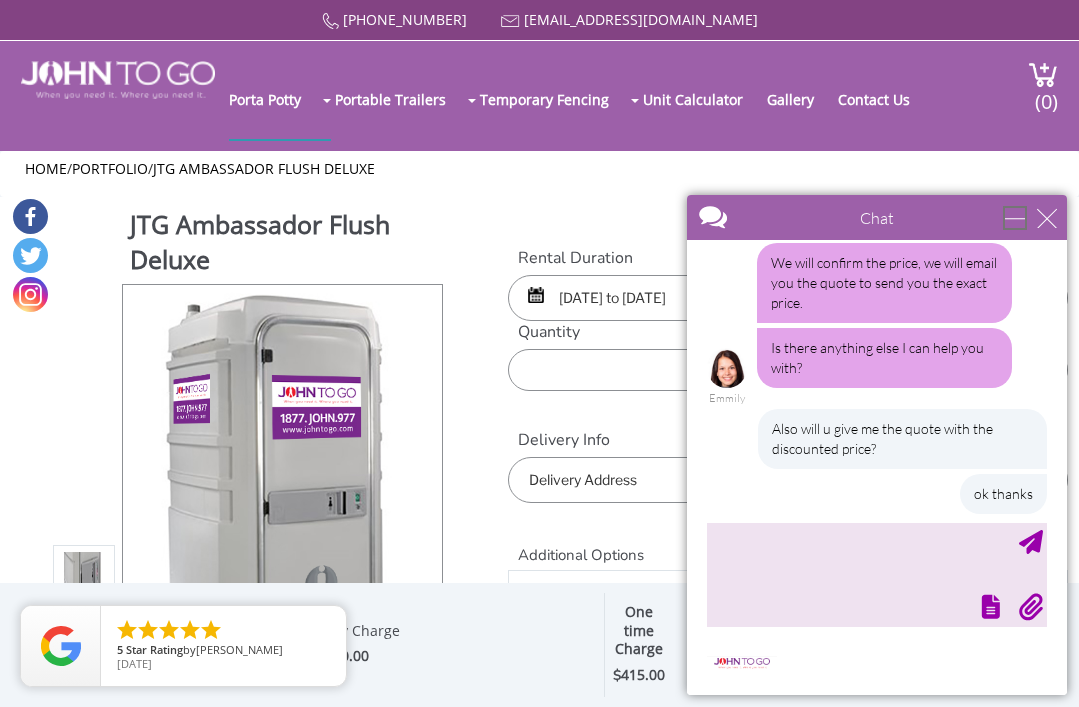 click at bounding box center [1015, 218] 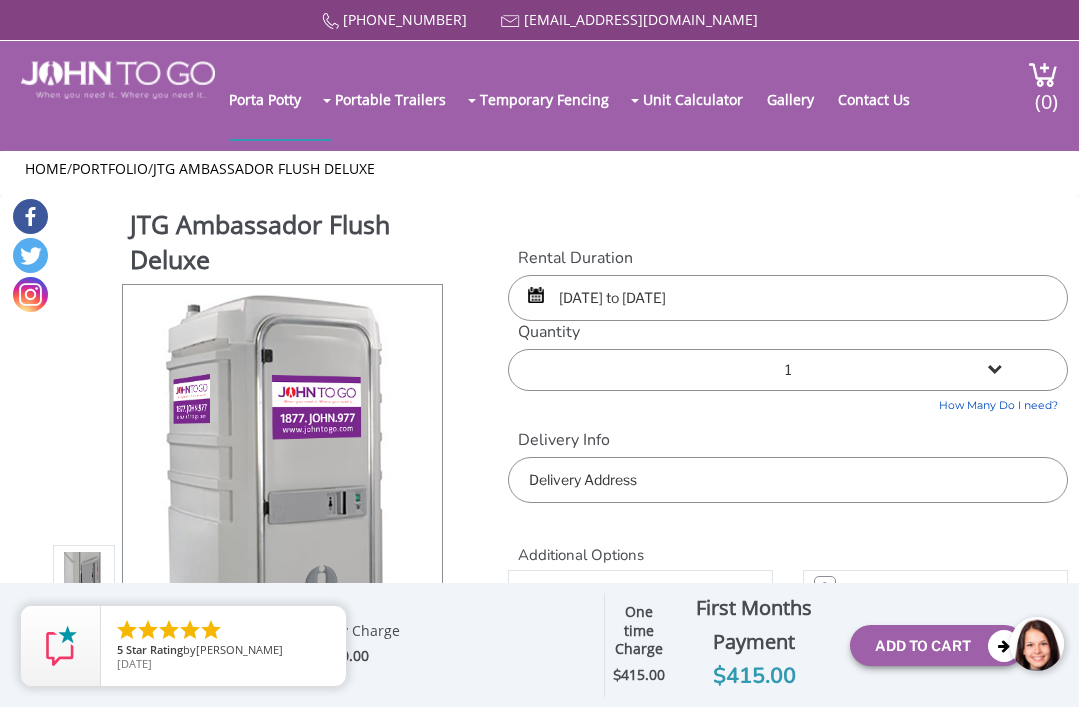 scroll, scrollTop: 1, scrollLeft: 0, axis: vertical 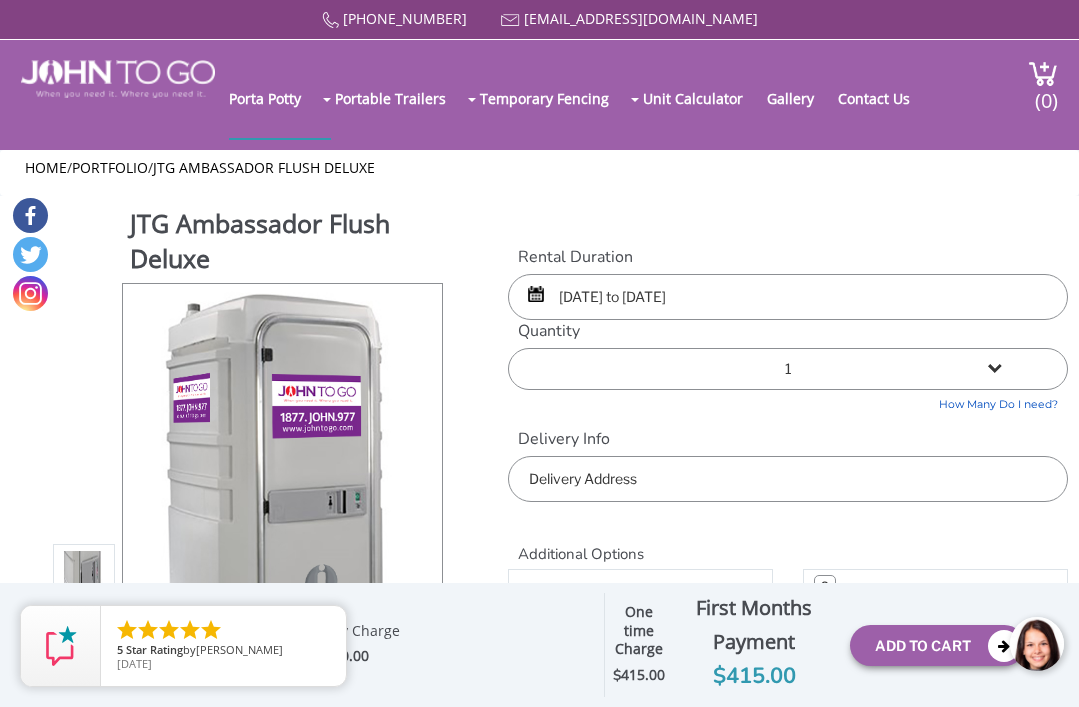 click on "1
2 (5% discount)
3 (8% discount)
4 (10% discount)
5 (12% discount)
6 (12% discount)
7 (12% discount)
8 (12% discount)
9 (12% discount)
10 (12% discount)
11 (12% discount)
12 (12% discount)
13 (12% discount)
14 (12% discount)
15 (12% discount)
16 (12% discount)
17 (12% discount)
18 (12% discount)
19 (12% discount)
20 (12% discount)
21 (12% discount)
22 (12% discount)
23 (12% discount)
24 (12% discount)
25 (12% discount)" at bounding box center (788, 369) 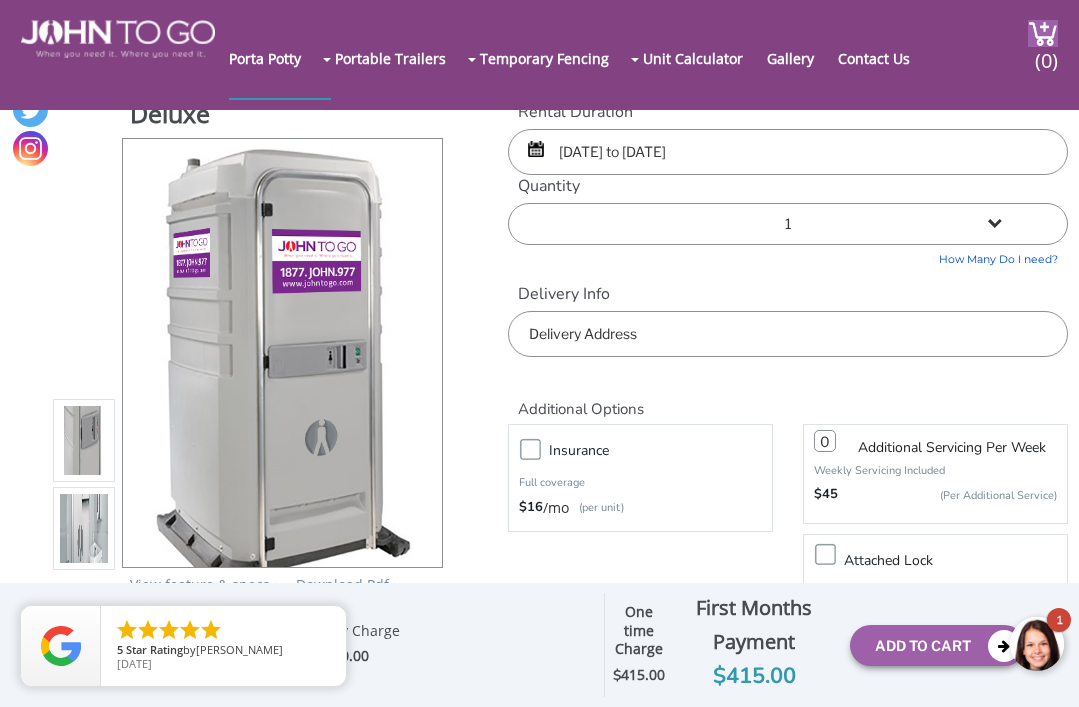 scroll, scrollTop: 42, scrollLeft: 0, axis: vertical 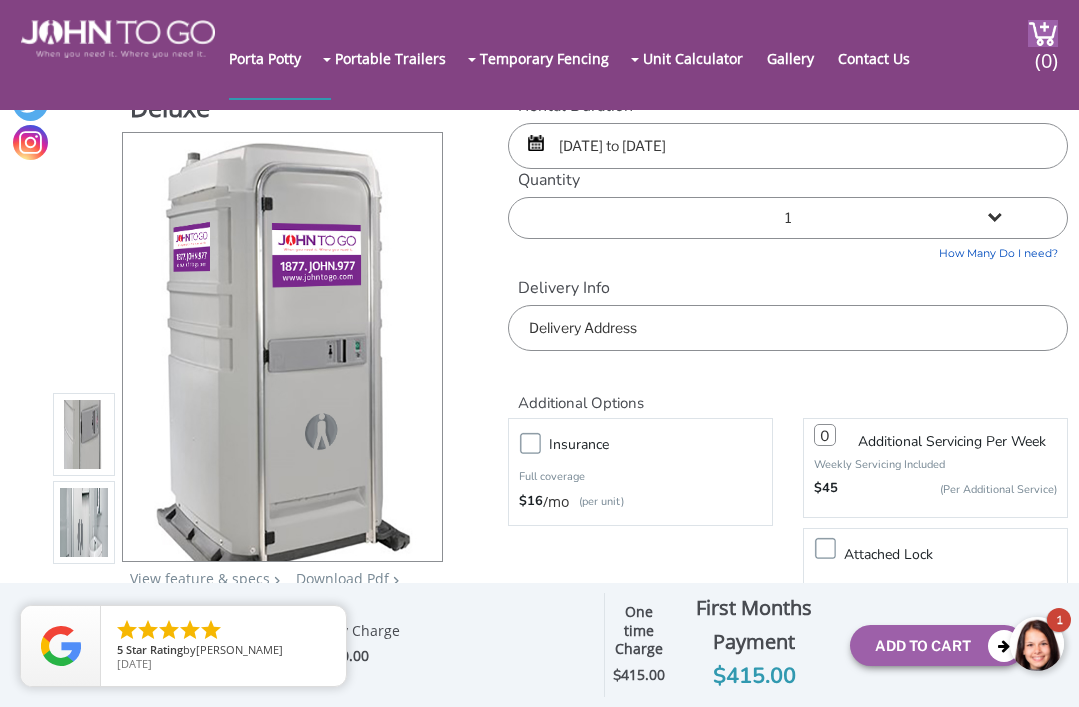 click at bounding box center [788, 328] 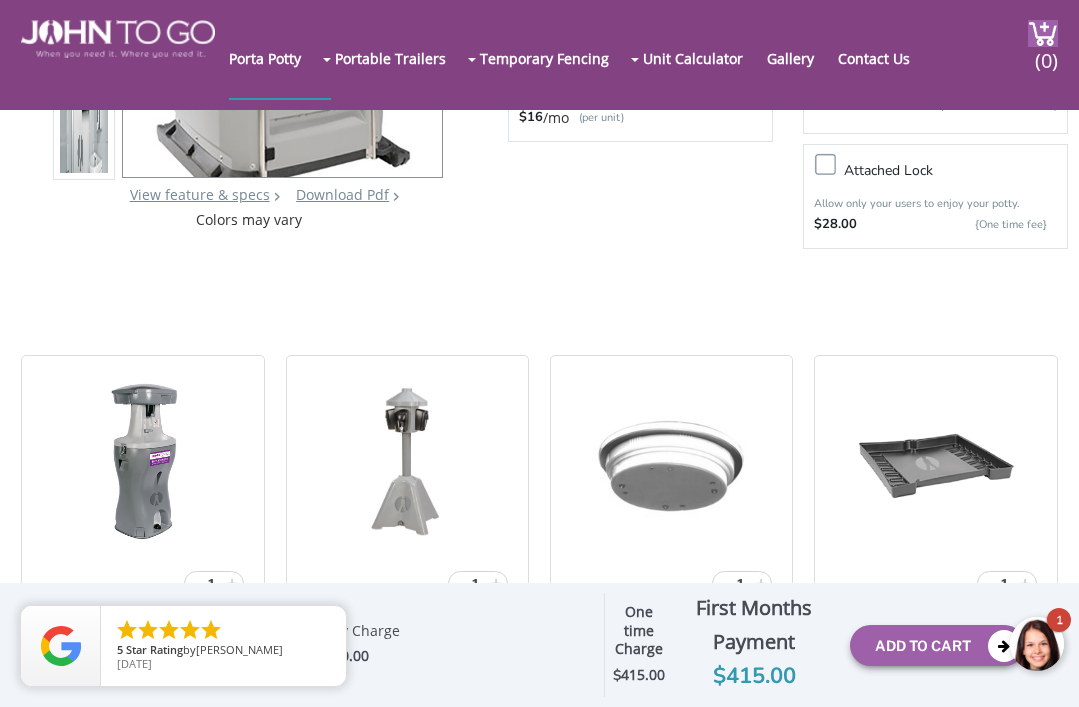 scroll, scrollTop: 0, scrollLeft: 0, axis: both 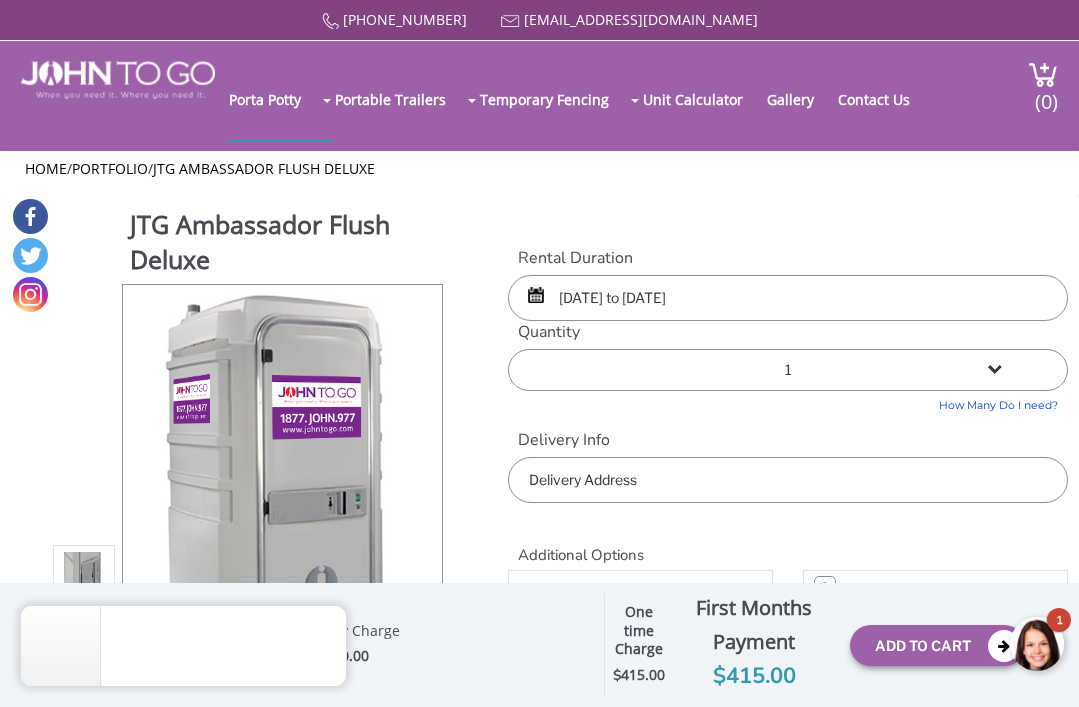 click on "[PHONE_NUMBER]
[EMAIL_ADDRESS][DOMAIN_NAME]
[GEOGRAPHIC_DATA]
Portable Toilets
ADA Accessible Units
Portable Sinks
Waste Services
Construction
Special Events
Seasonal Long Term Rentals
Disaster Relief
Portable Trailers
Restroom Trailers
Shower Trailers
Temporary Fencing
Barricade Fencing
Temporary Fencing Panels
Water-filled LCD Barriers
Unit Calculator
Gallery
Contact Us
[PHONE_NUMBER]
[EMAIL_ADDRESS][DOMAIN_NAME]" at bounding box center (539, 366) 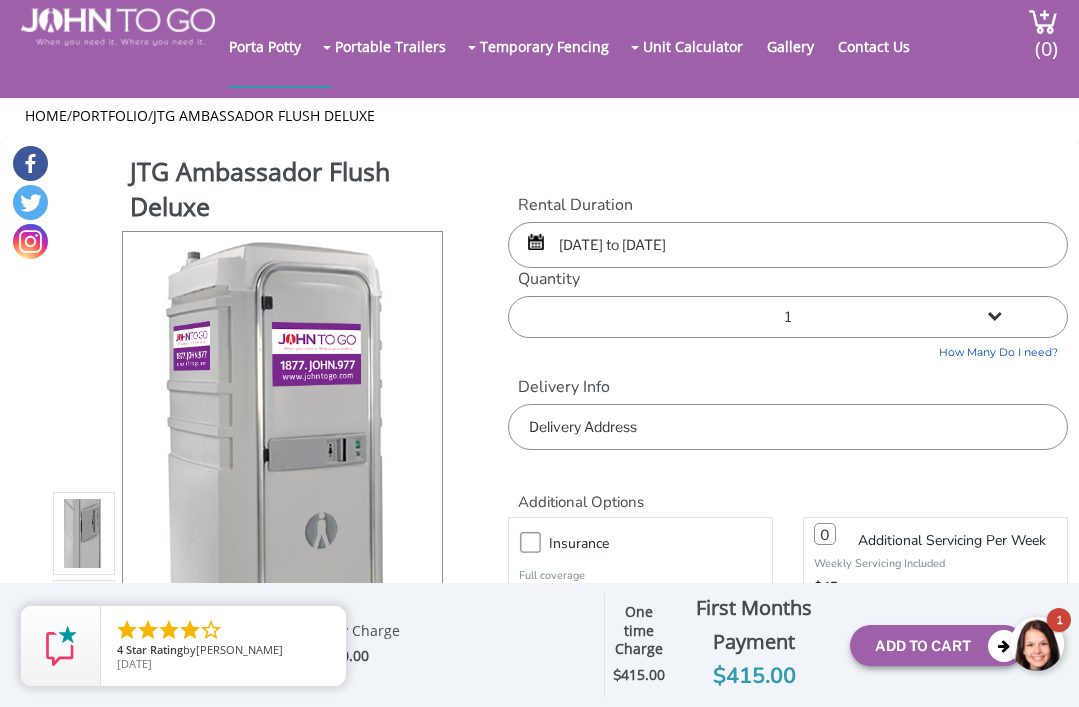 scroll, scrollTop: 0, scrollLeft: 0, axis: both 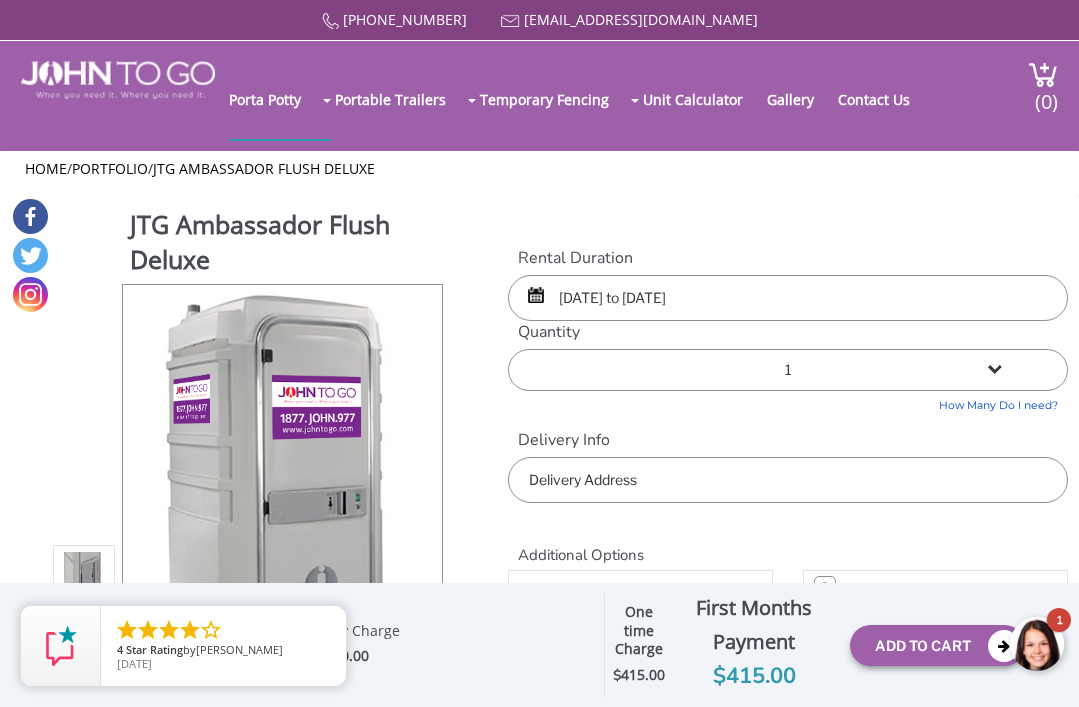 click on "[DATE] to [DATE]" at bounding box center (788, 298) 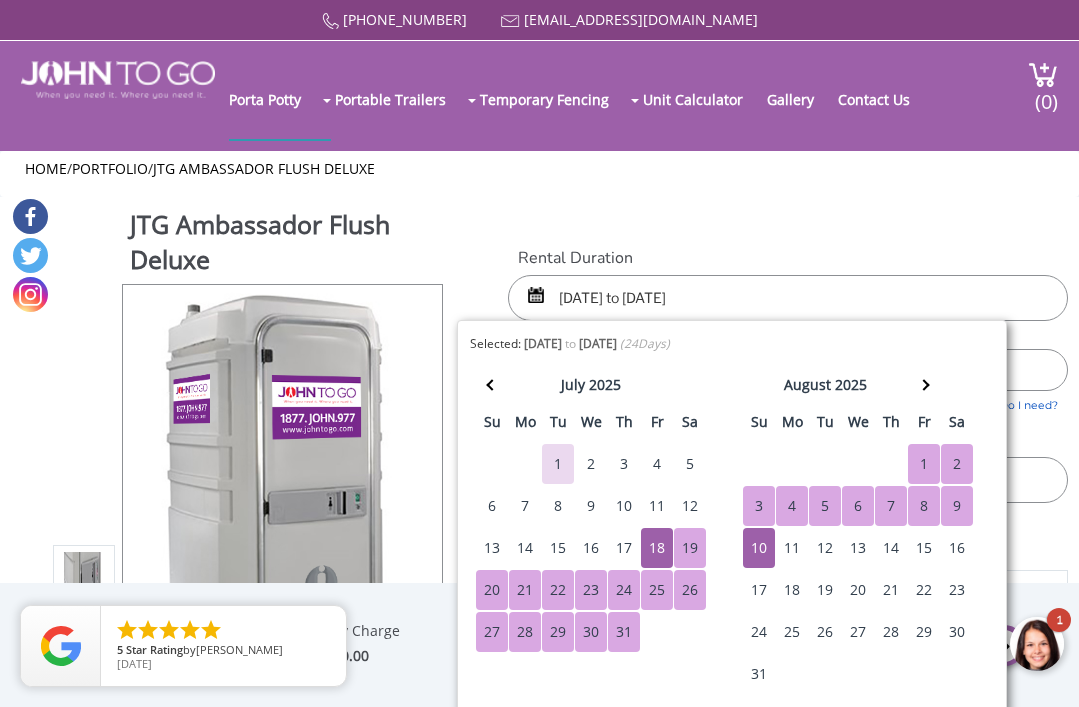 click on "20" at bounding box center [492, 590] 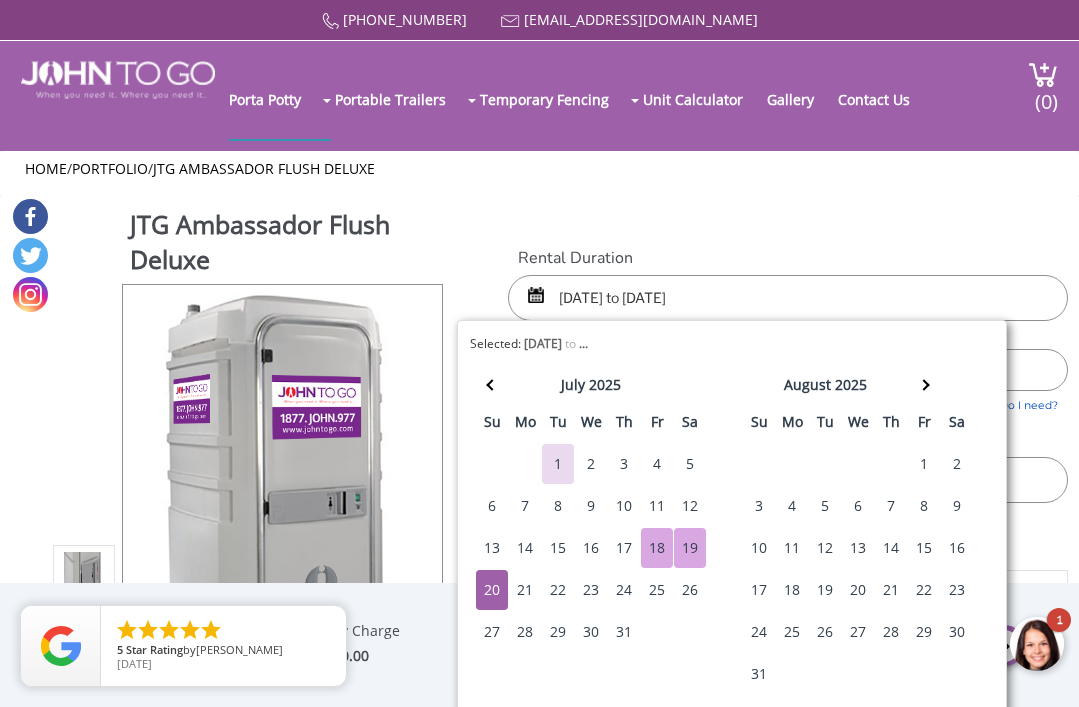 click on "18" at bounding box center (657, 548) 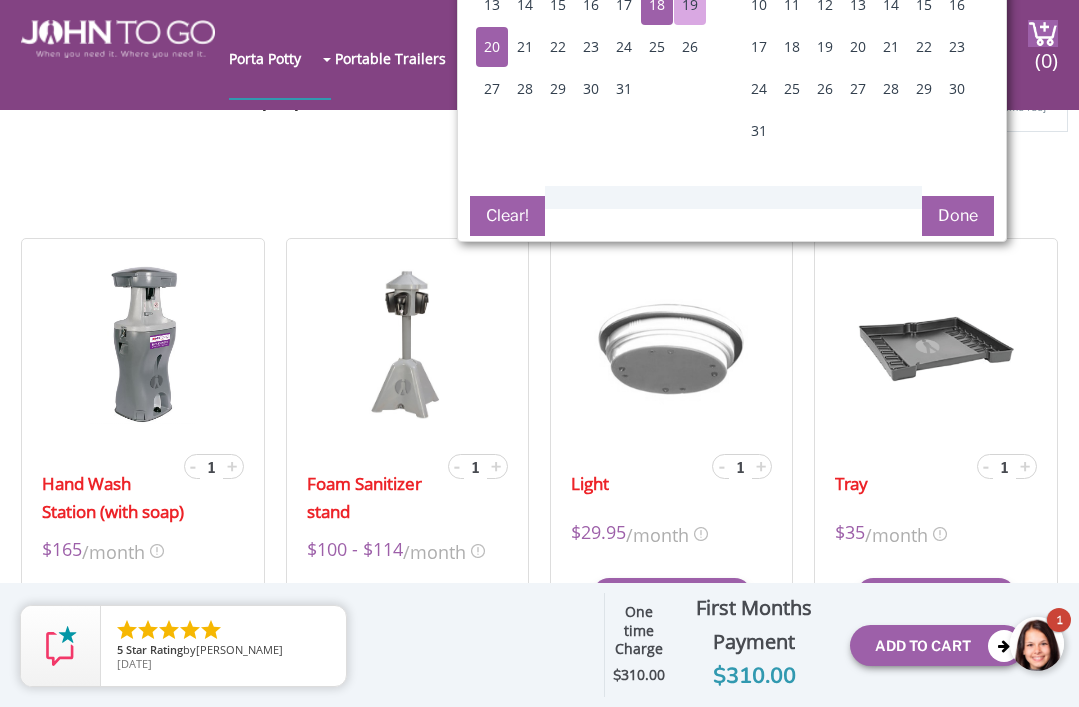 scroll, scrollTop: 568, scrollLeft: 0, axis: vertical 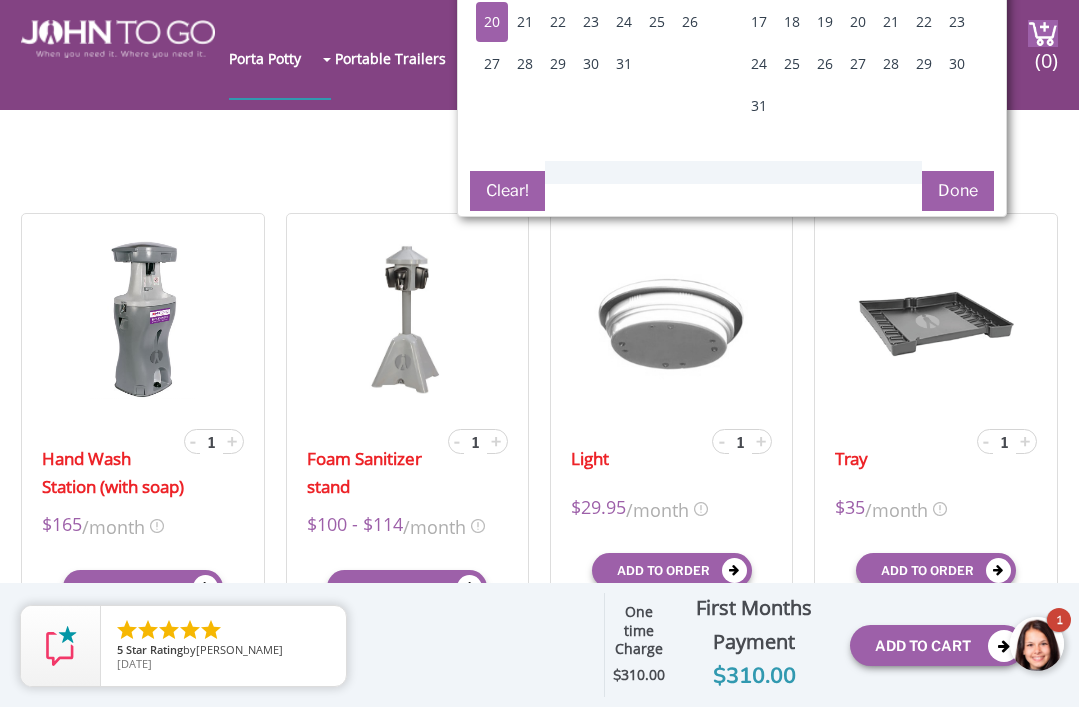 click on "Done" at bounding box center (958, 191) 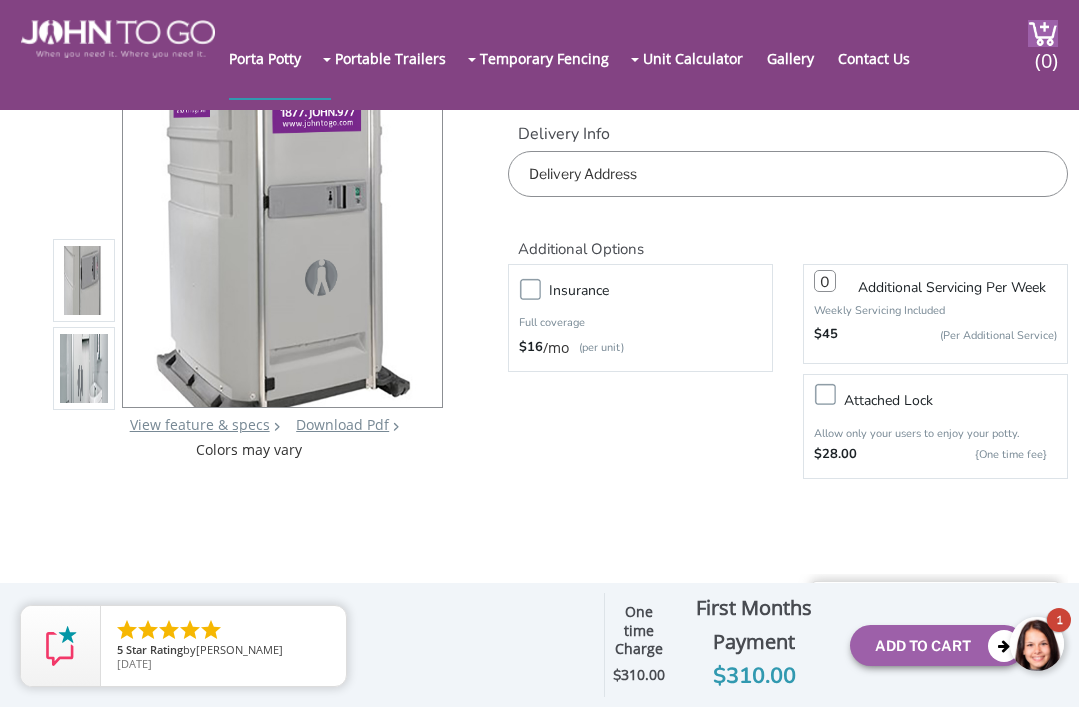 scroll, scrollTop: 0, scrollLeft: 0, axis: both 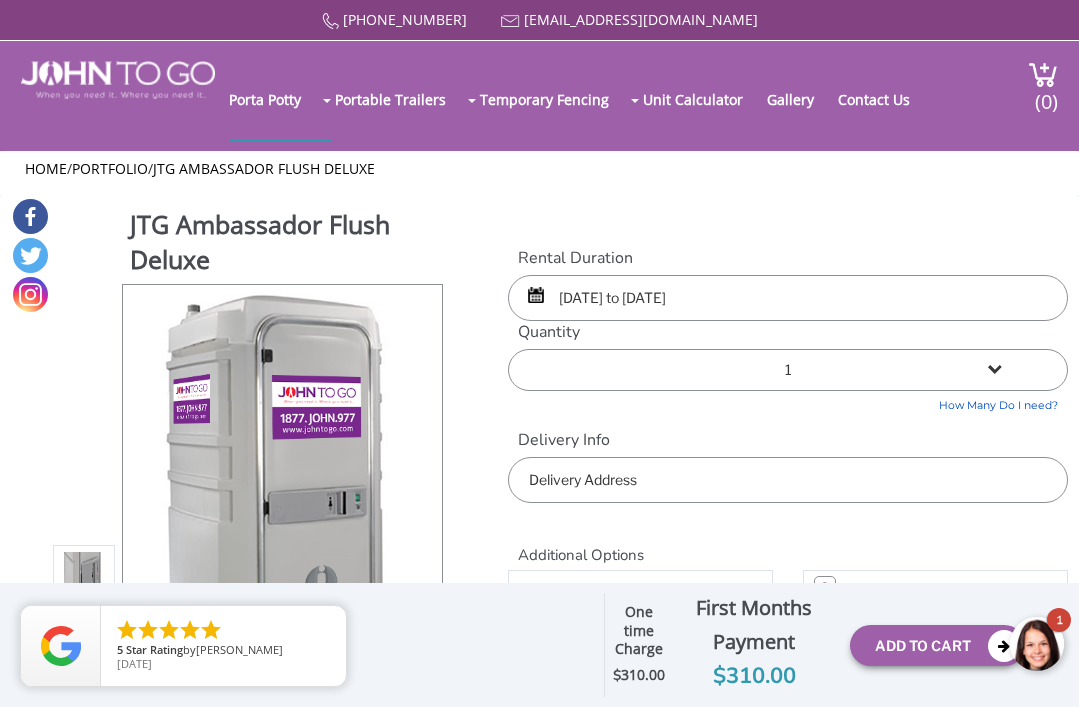 click on "1
2 (5% discount)
3 (8% discount)
4 (10% discount)
5 (12% discount)
6 (12% discount)
7 (12% discount)
8 (12% discount)
9 (12% discount)
10 (12% discount)
11 (12% discount)
12 (12% discount)
13 (12% discount)
14 (12% discount)
15 (12% discount)
16 (12% discount)
17 (12% discount)
18 (12% discount)
19 (12% discount)
20 (12% discount)
21 (12% discount)
22 (12% discount)
23 (12% discount)
24 (12% discount)
25 (12% discount)" at bounding box center [788, 370] 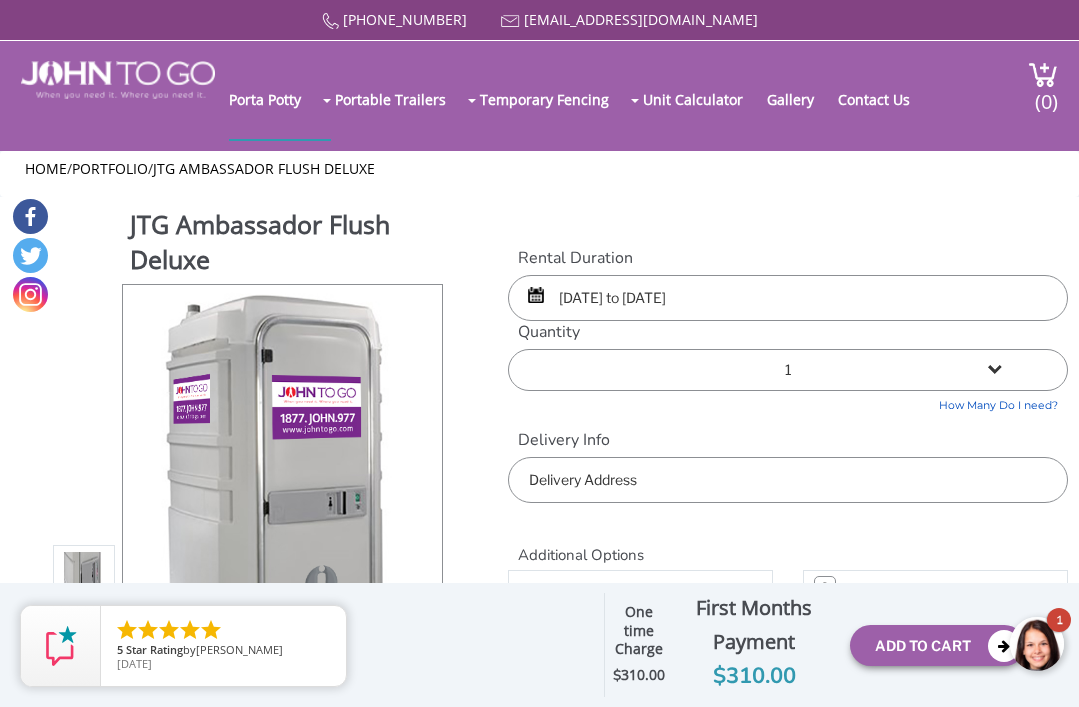 click on "[DATE] to [DATE]" at bounding box center [788, 298] 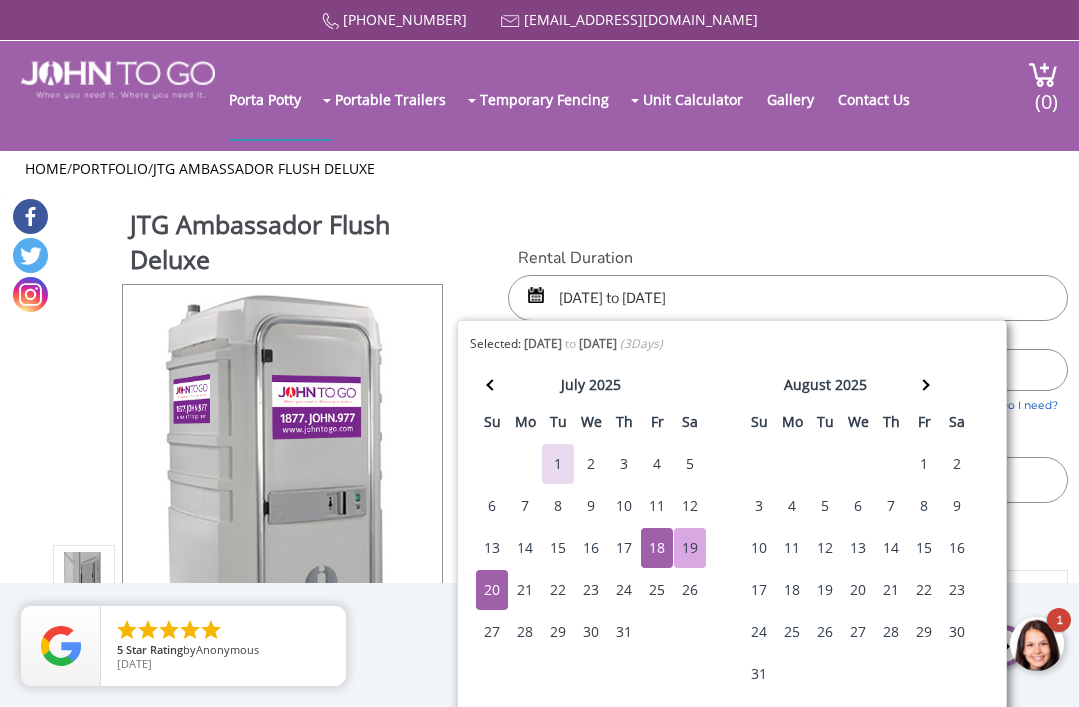 click on "10" at bounding box center [759, 548] 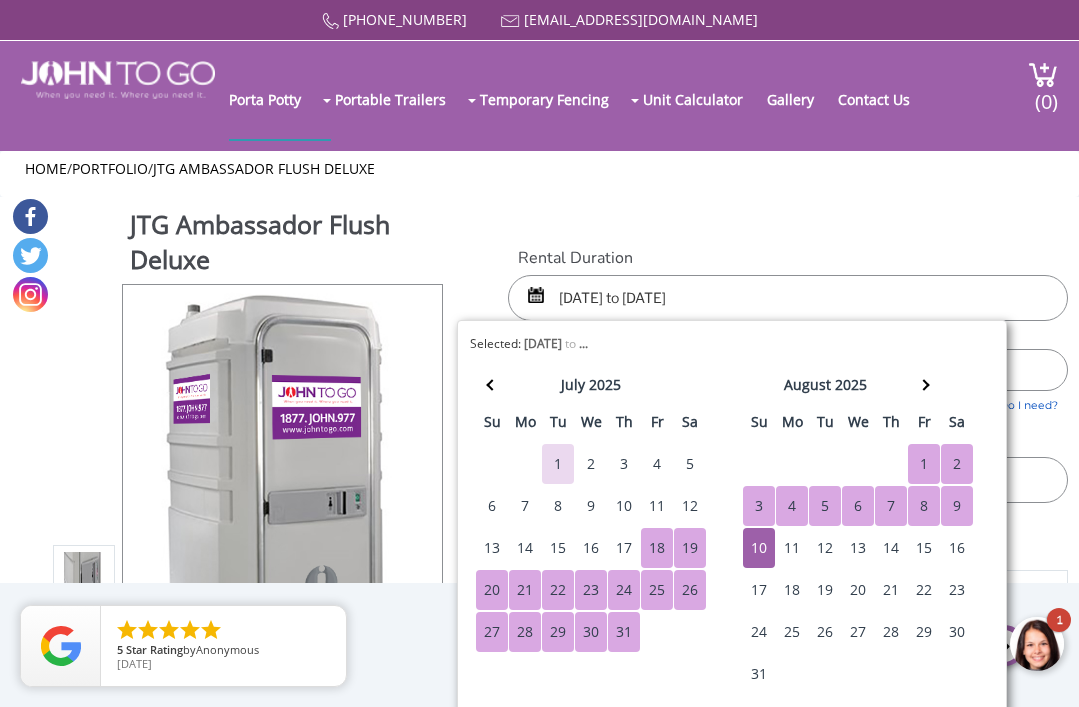 click on "18" at bounding box center [657, 548] 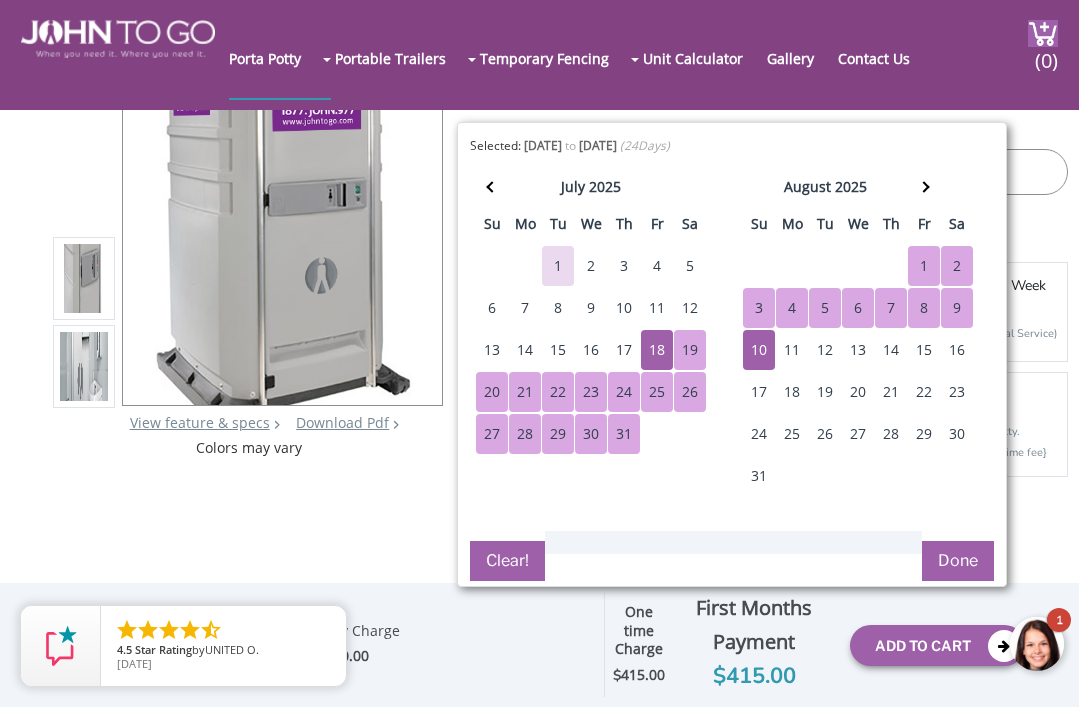 scroll, scrollTop: 246, scrollLeft: 0, axis: vertical 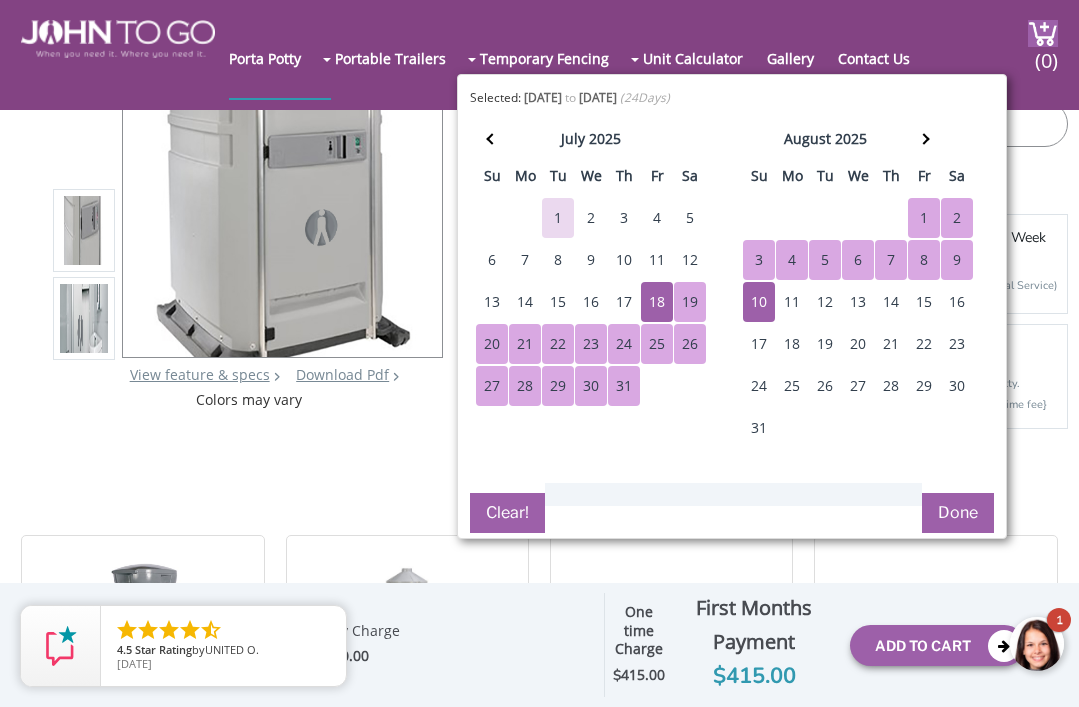 click on "Done" at bounding box center [958, 513] 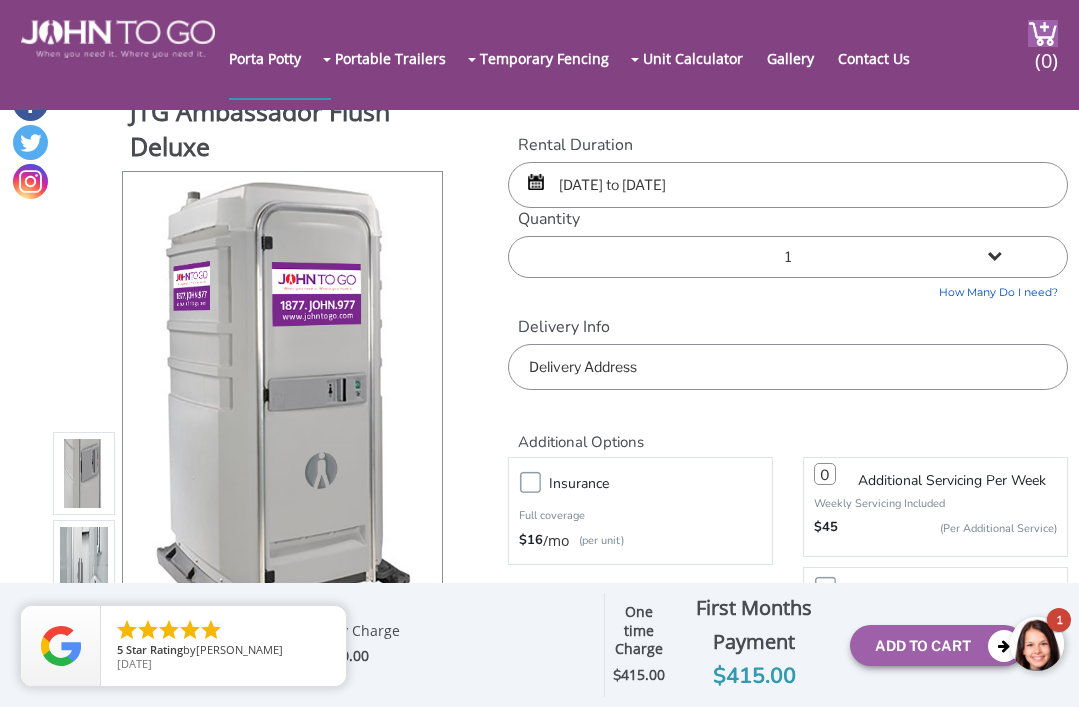 scroll, scrollTop: 0, scrollLeft: 0, axis: both 